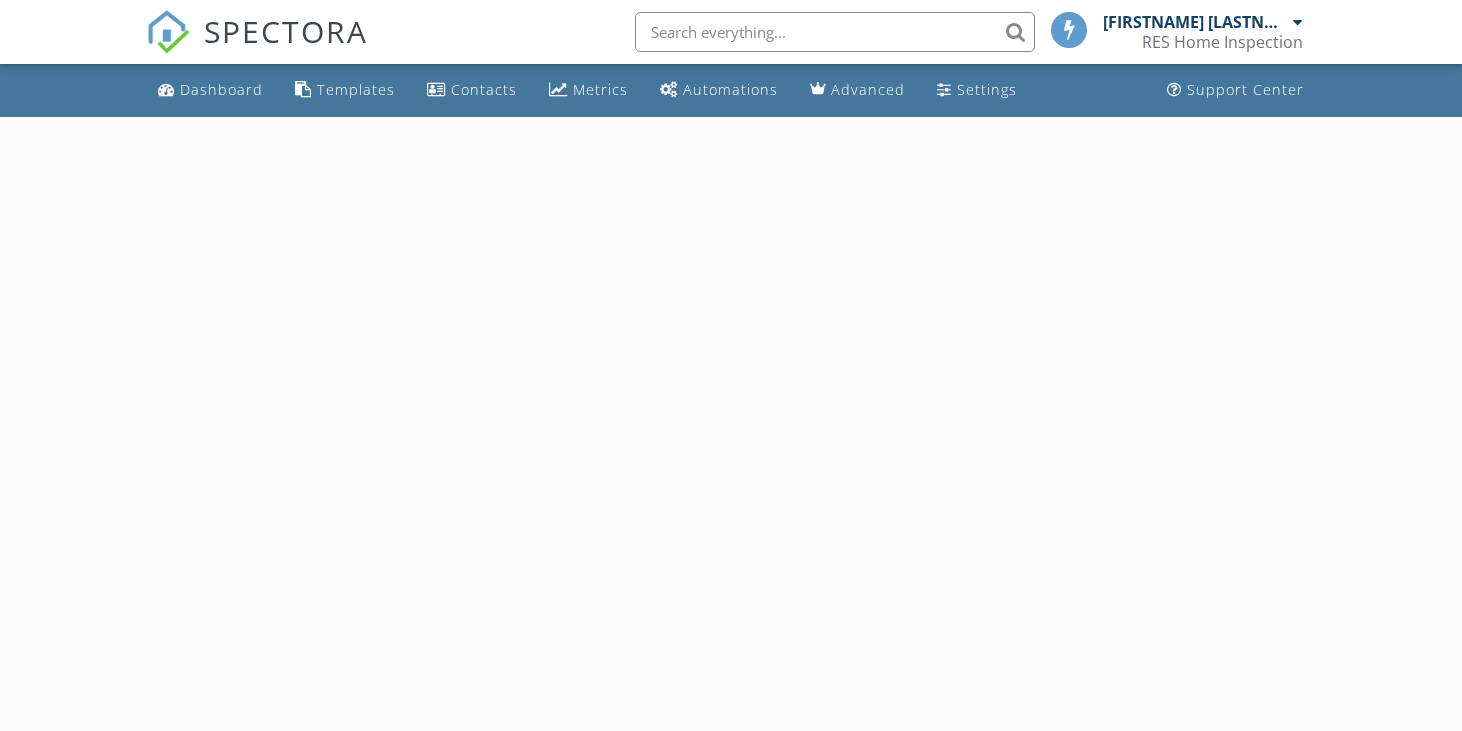 scroll, scrollTop: 0, scrollLeft: 0, axis: both 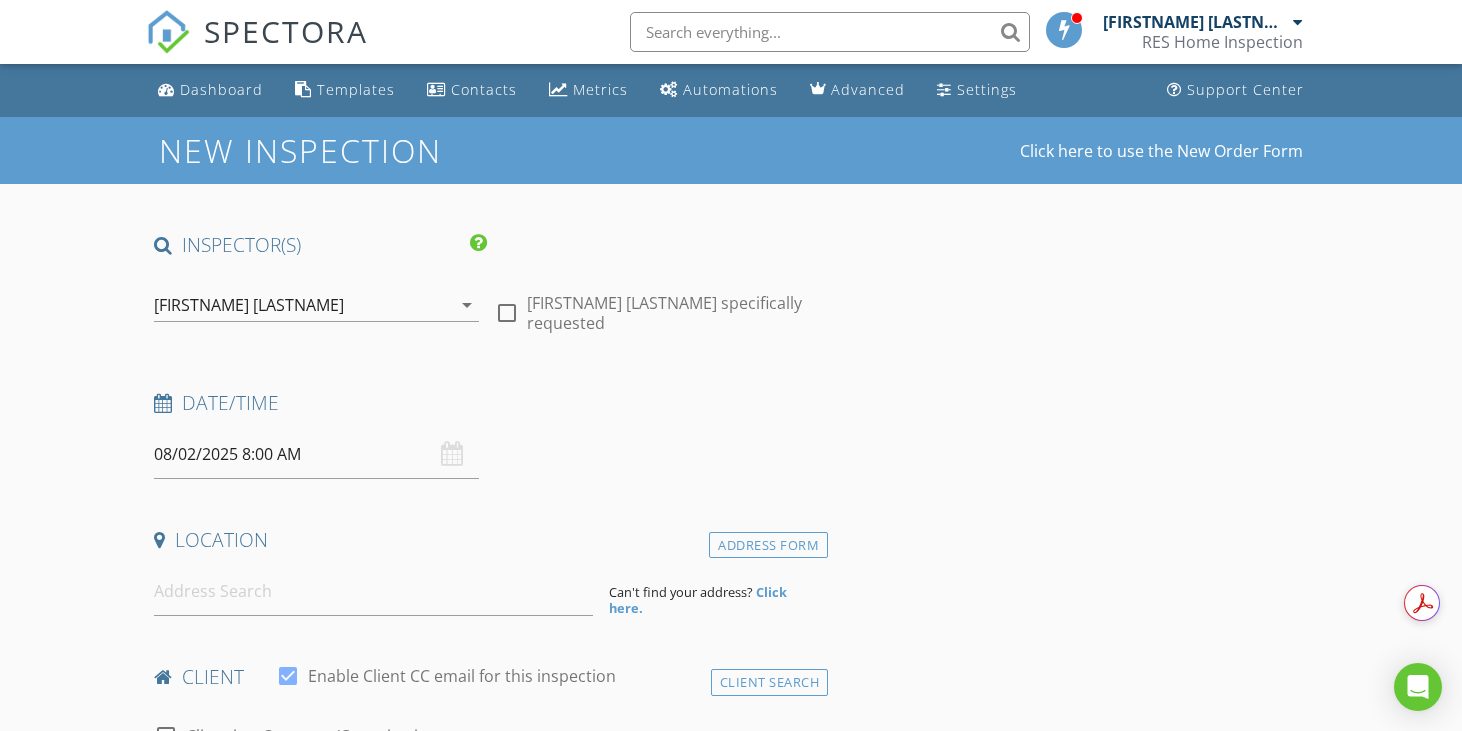 click on "08/02/2025 8:00 AM" at bounding box center (316, 454) 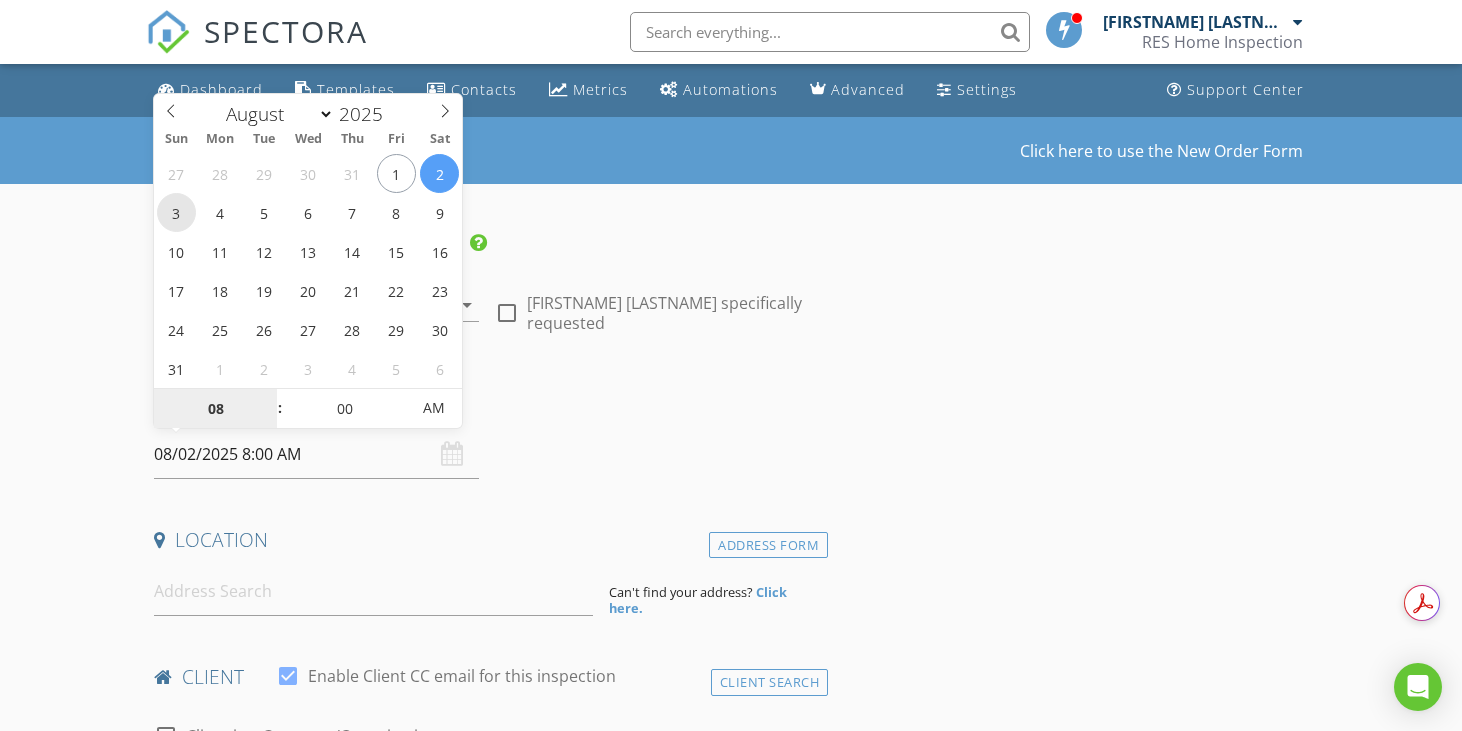 type on "08/03/2025 8:00 AM" 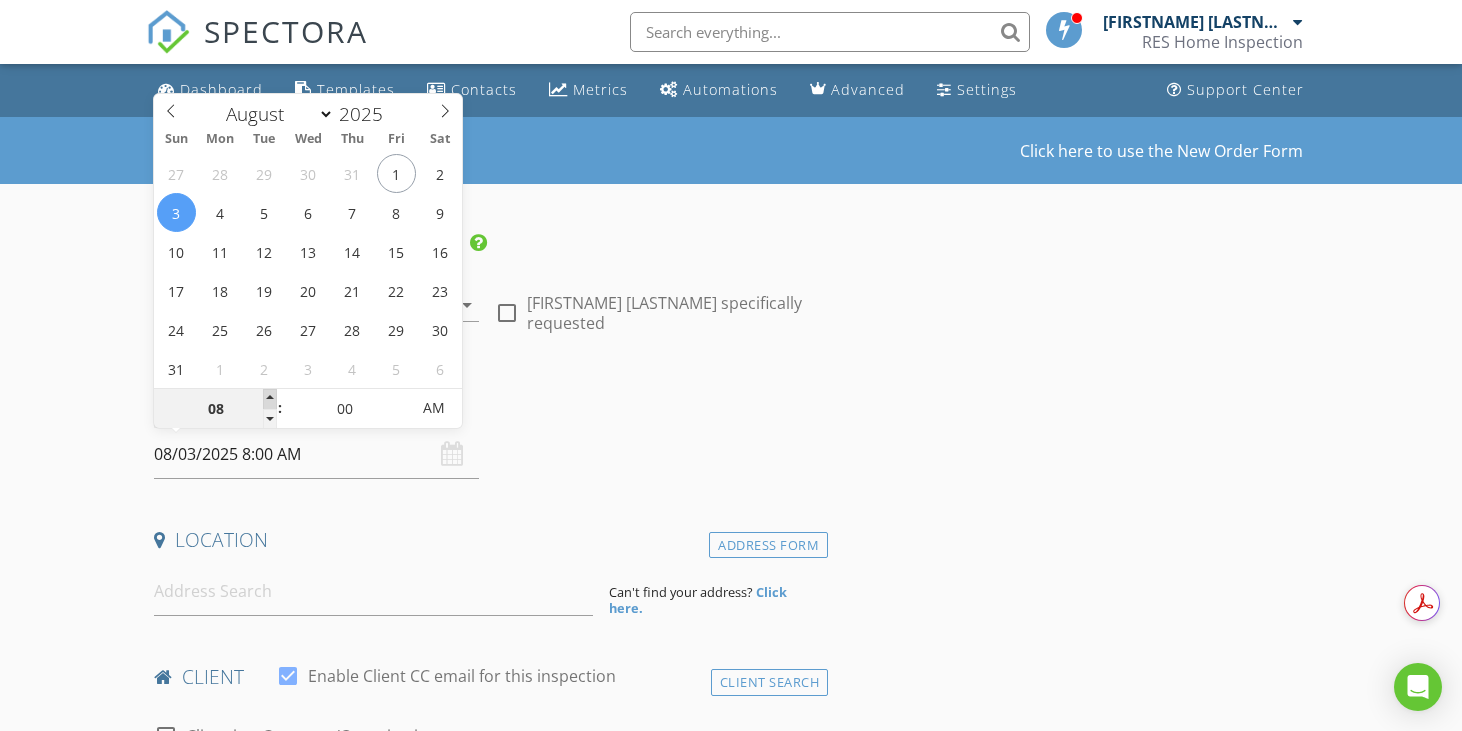 type on "09" 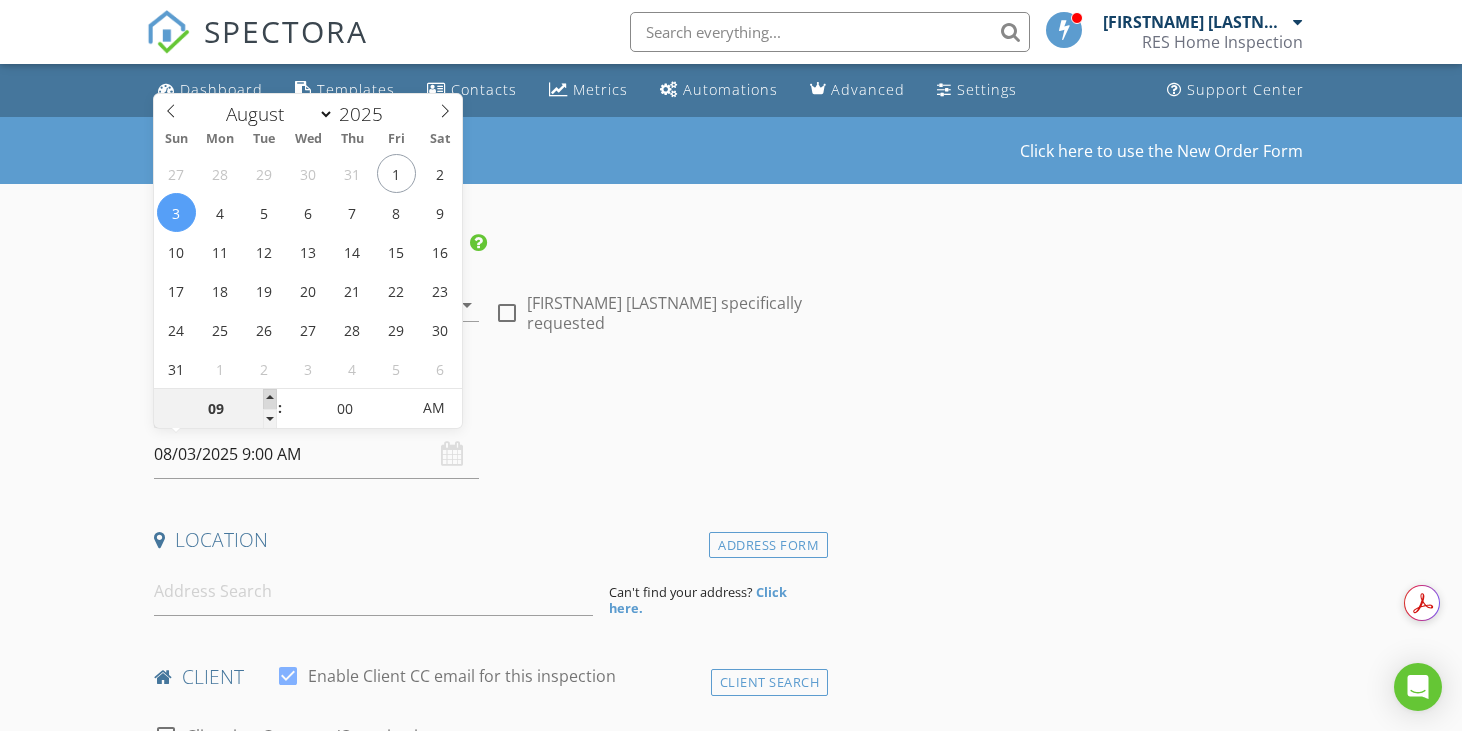 click at bounding box center (270, 399) 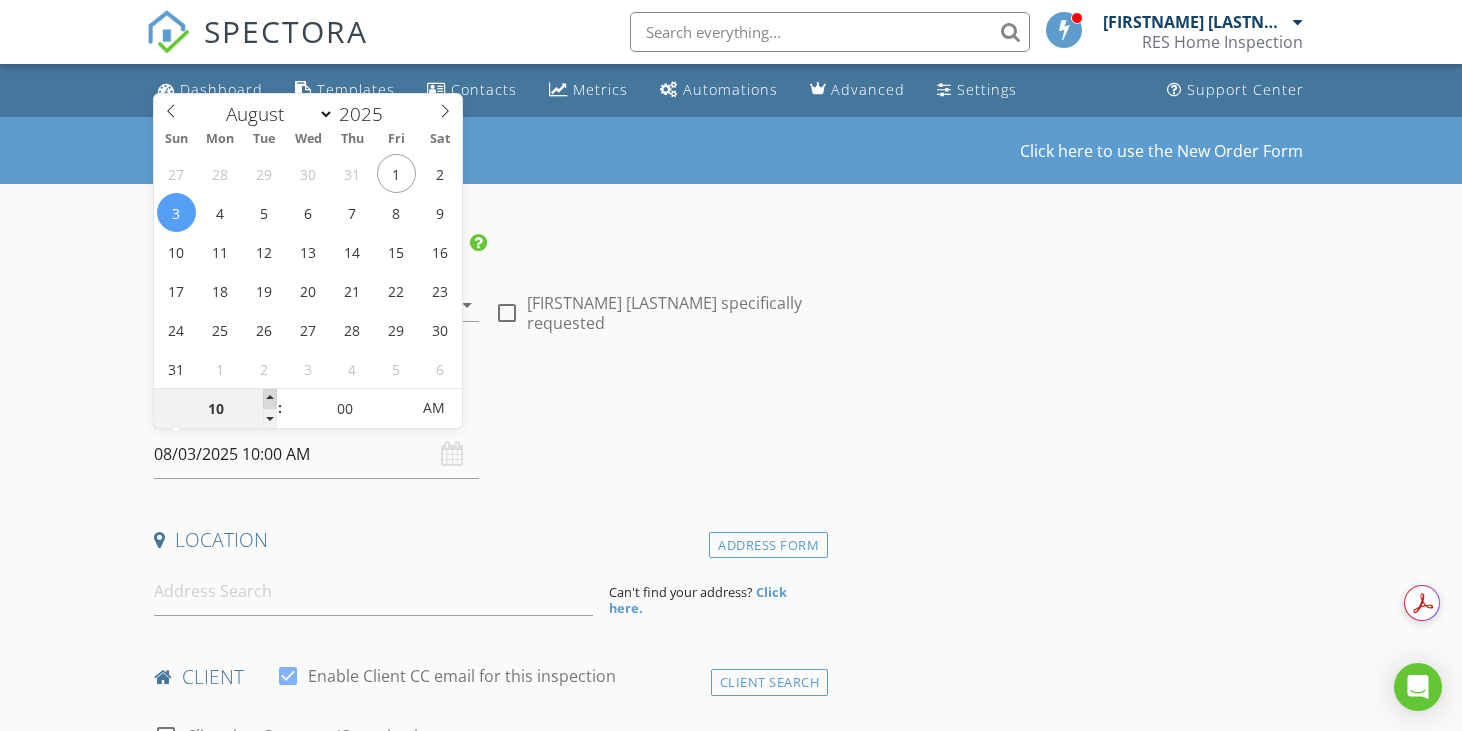 click at bounding box center (270, 399) 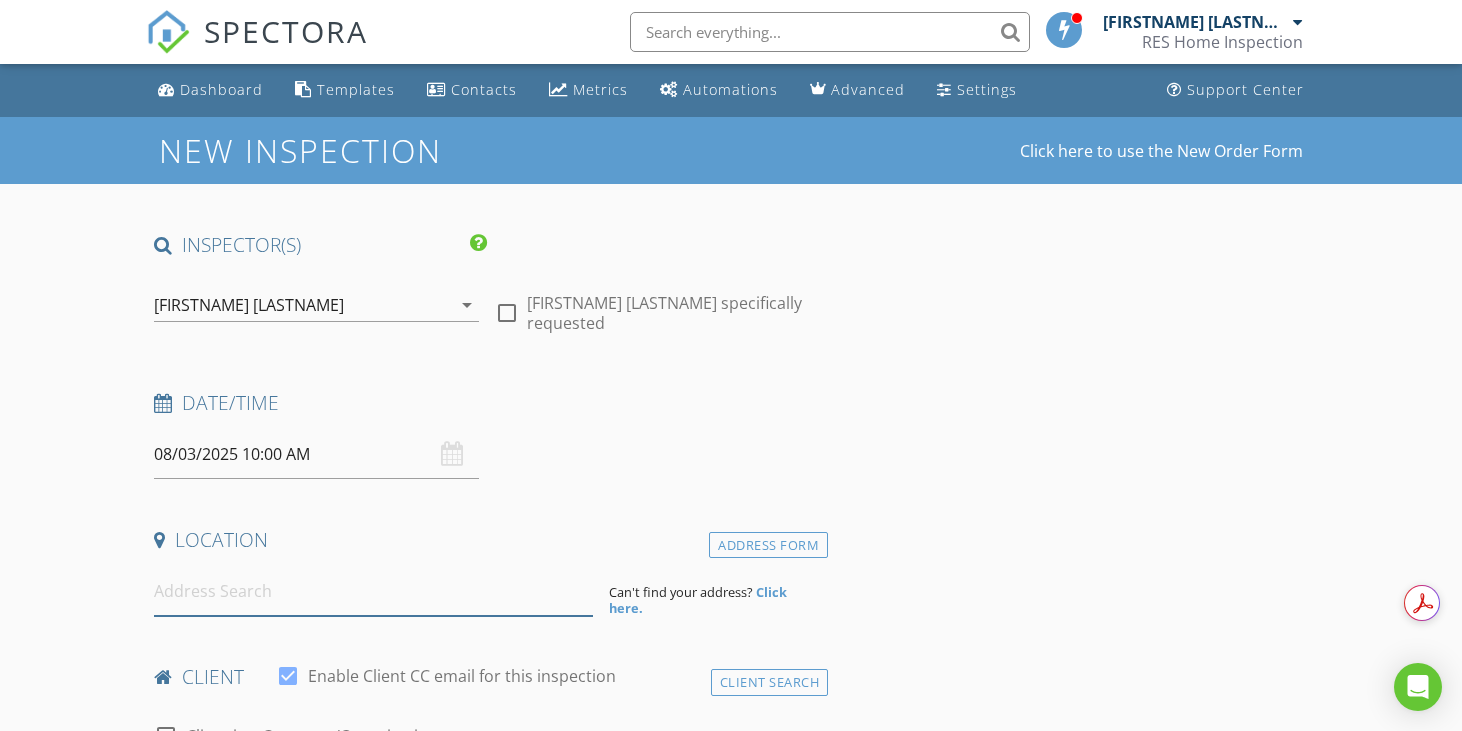 click at bounding box center [373, 591] 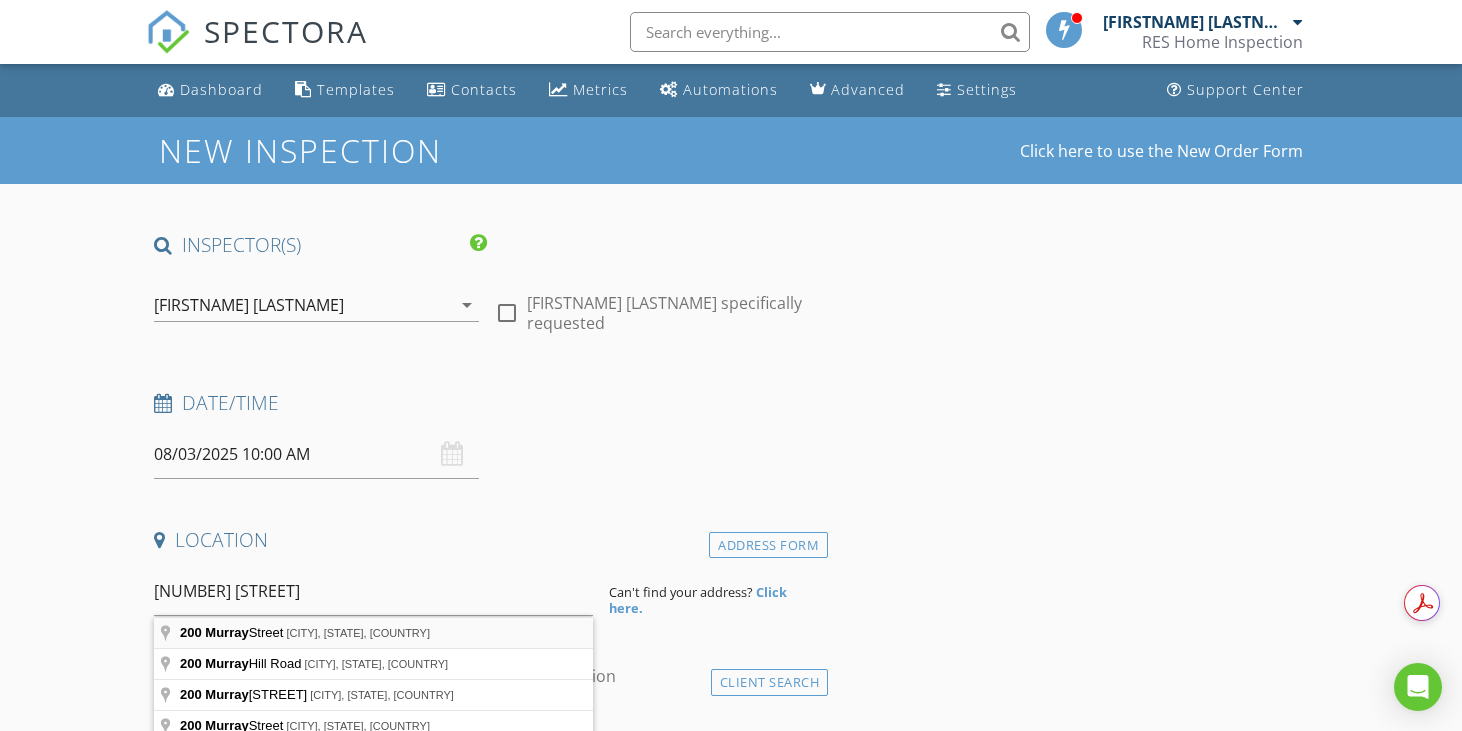 type on "[NUMBER] [STREET], [CITY], [STATE], [COUNTRY]" 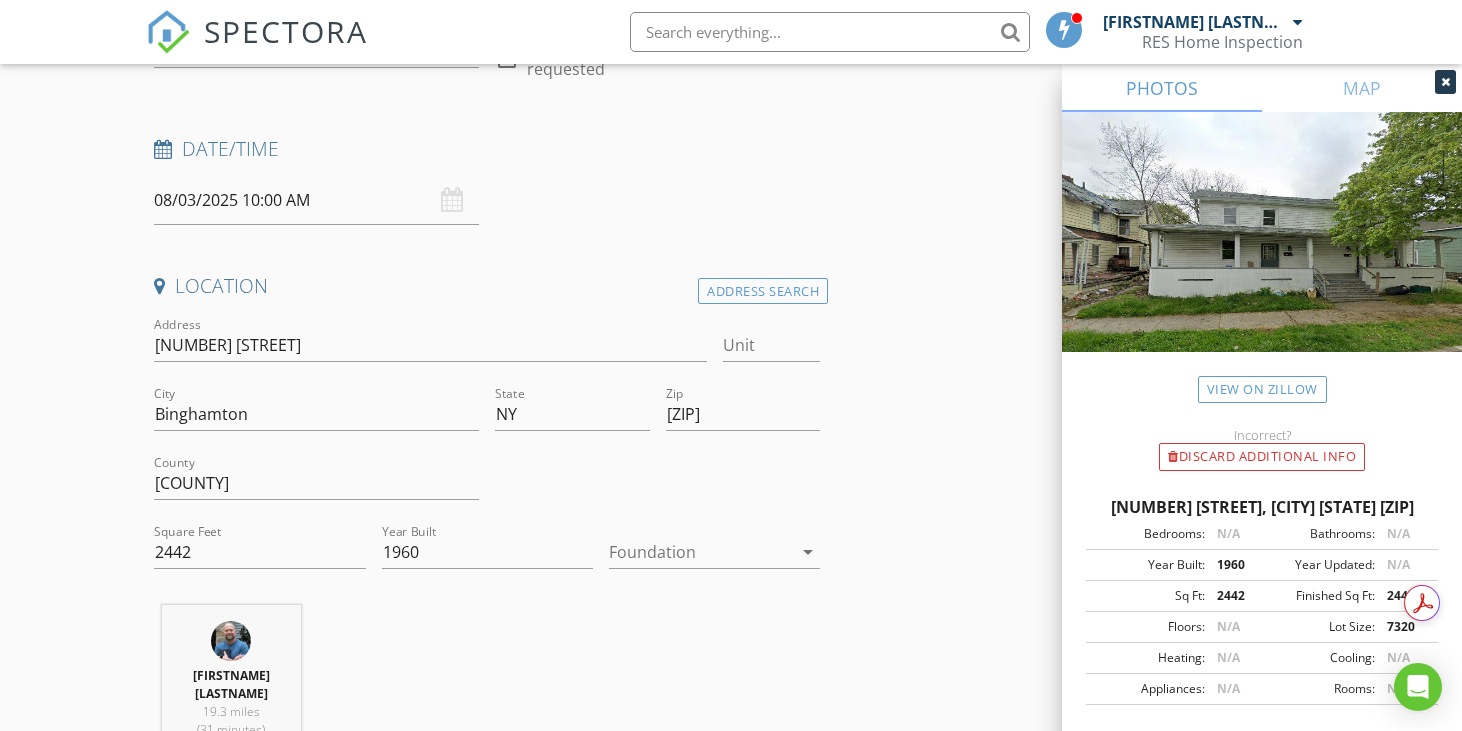 scroll, scrollTop: 300, scrollLeft: 0, axis: vertical 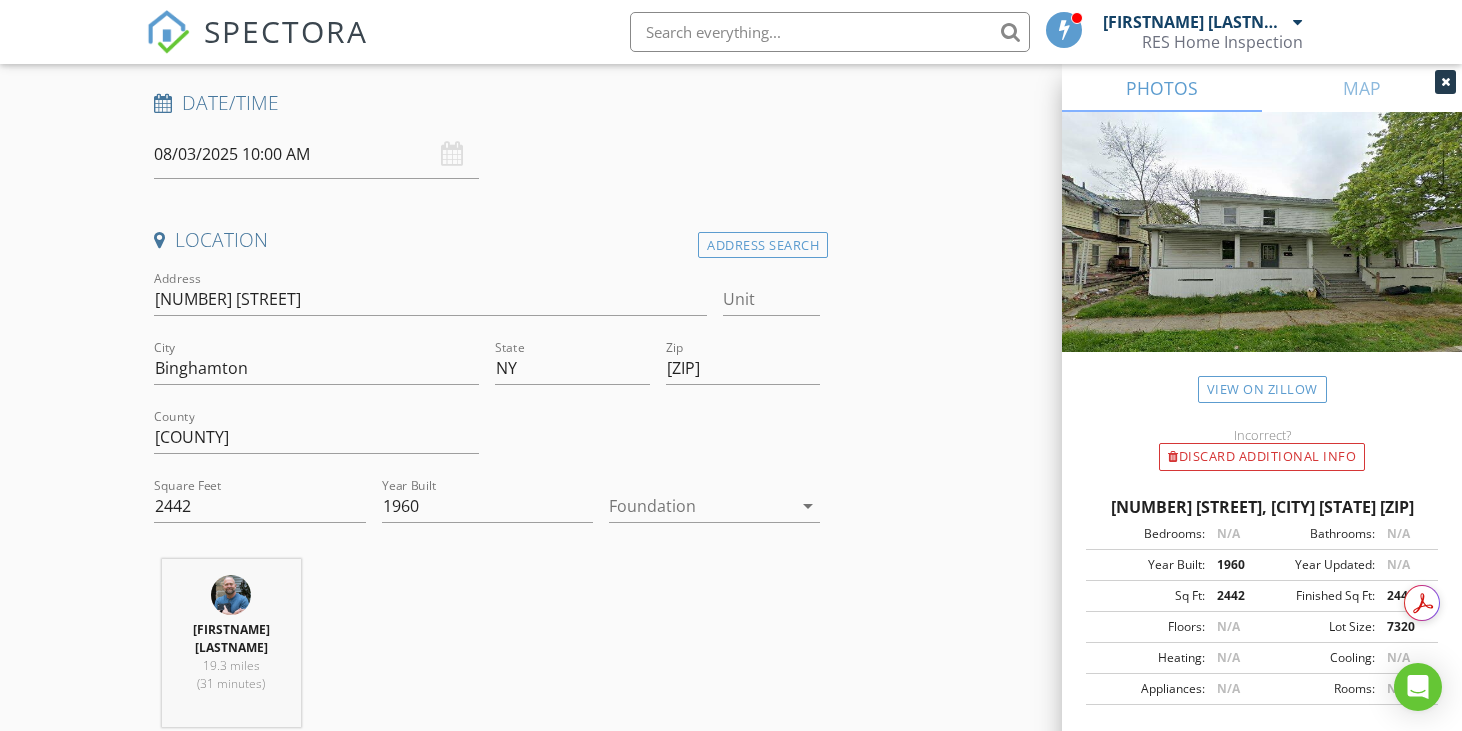 click on "arrow_drop_down" at bounding box center (808, 506) 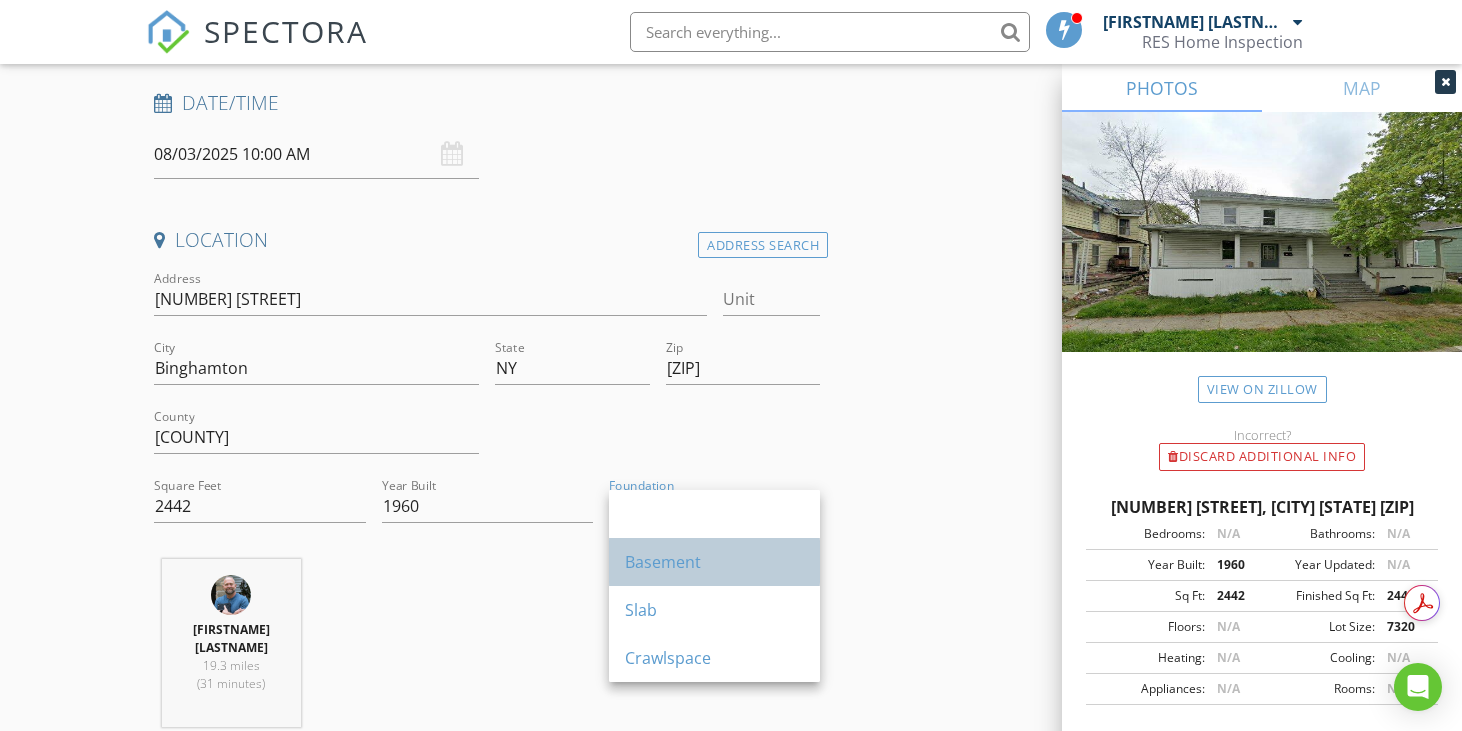 click on "Basement" at bounding box center [714, 562] 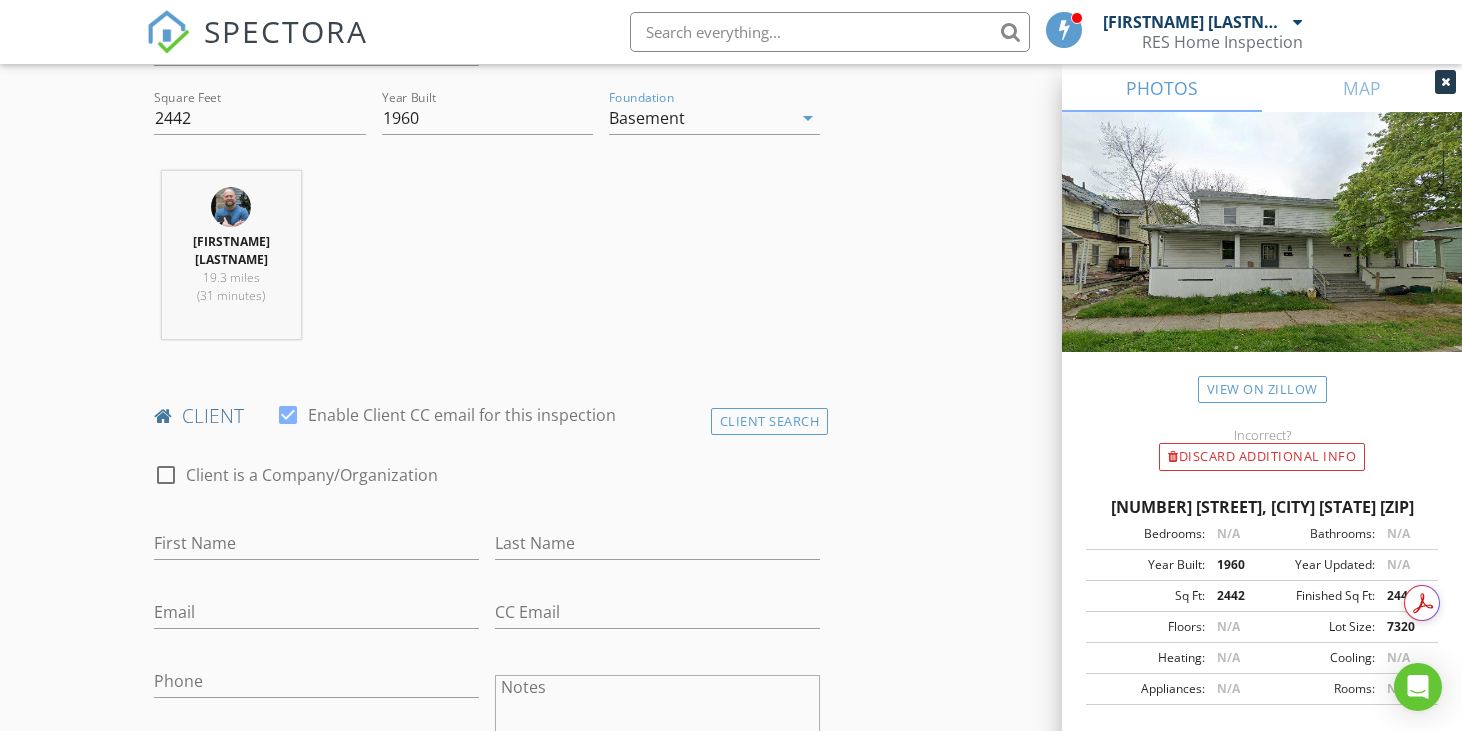 scroll, scrollTop: 700, scrollLeft: 0, axis: vertical 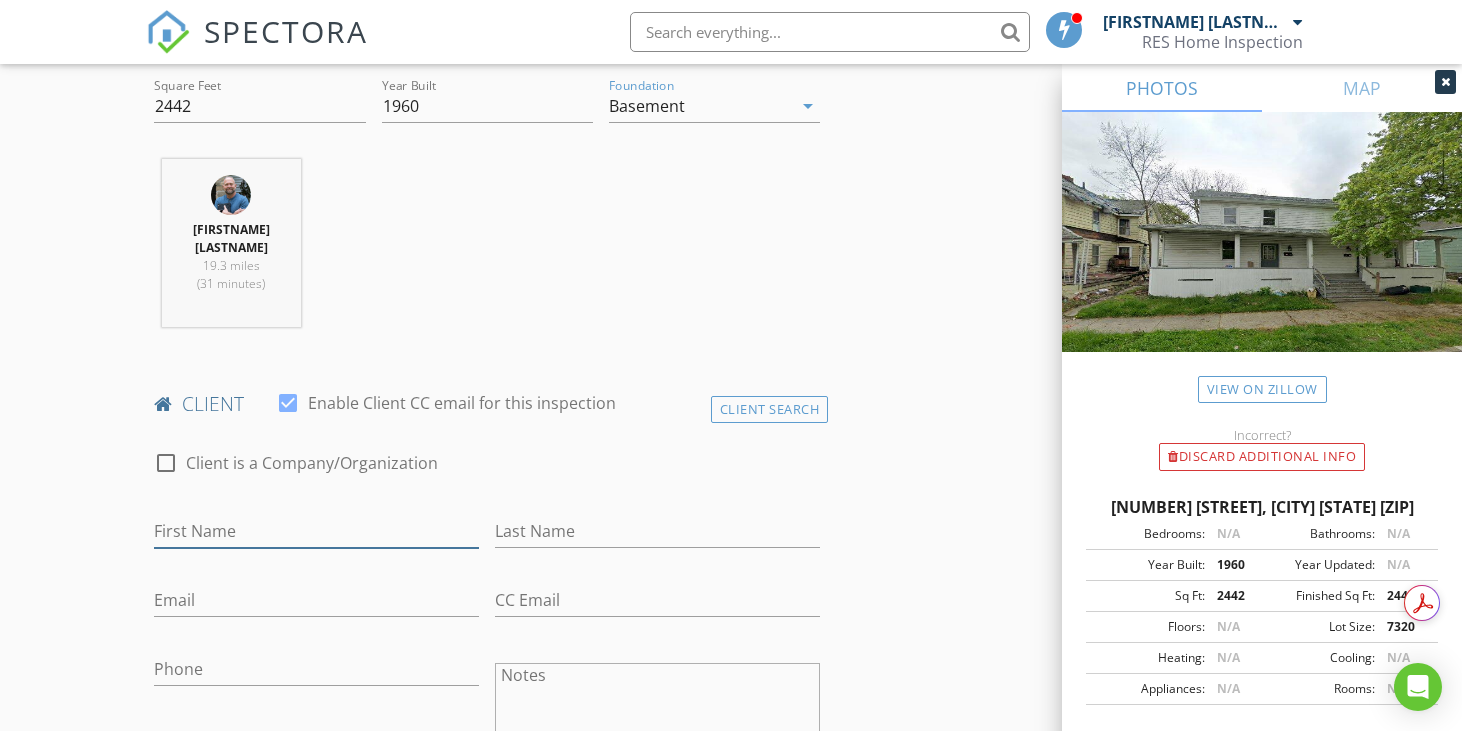 click on "First Name" at bounding box center [316, 531] 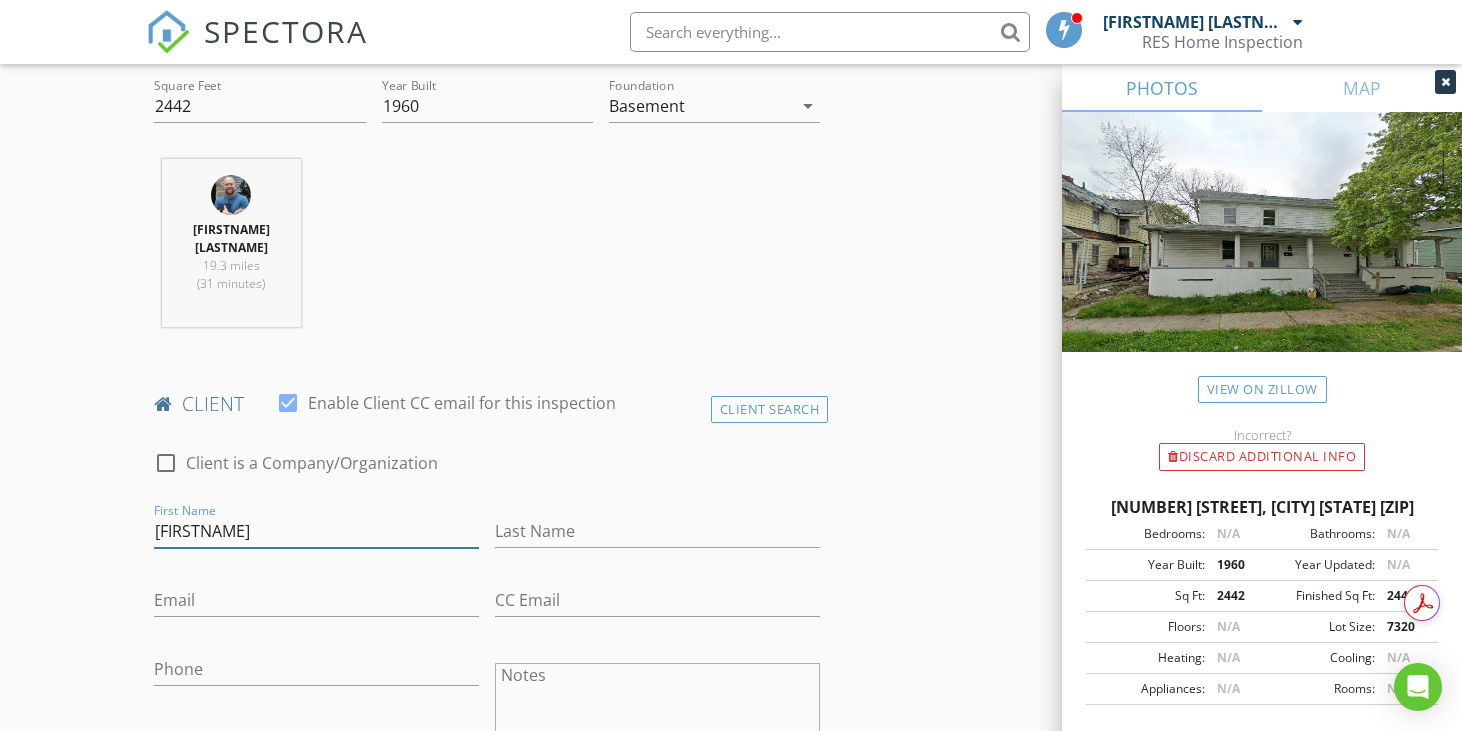 type on "[FIRSTNAME]" 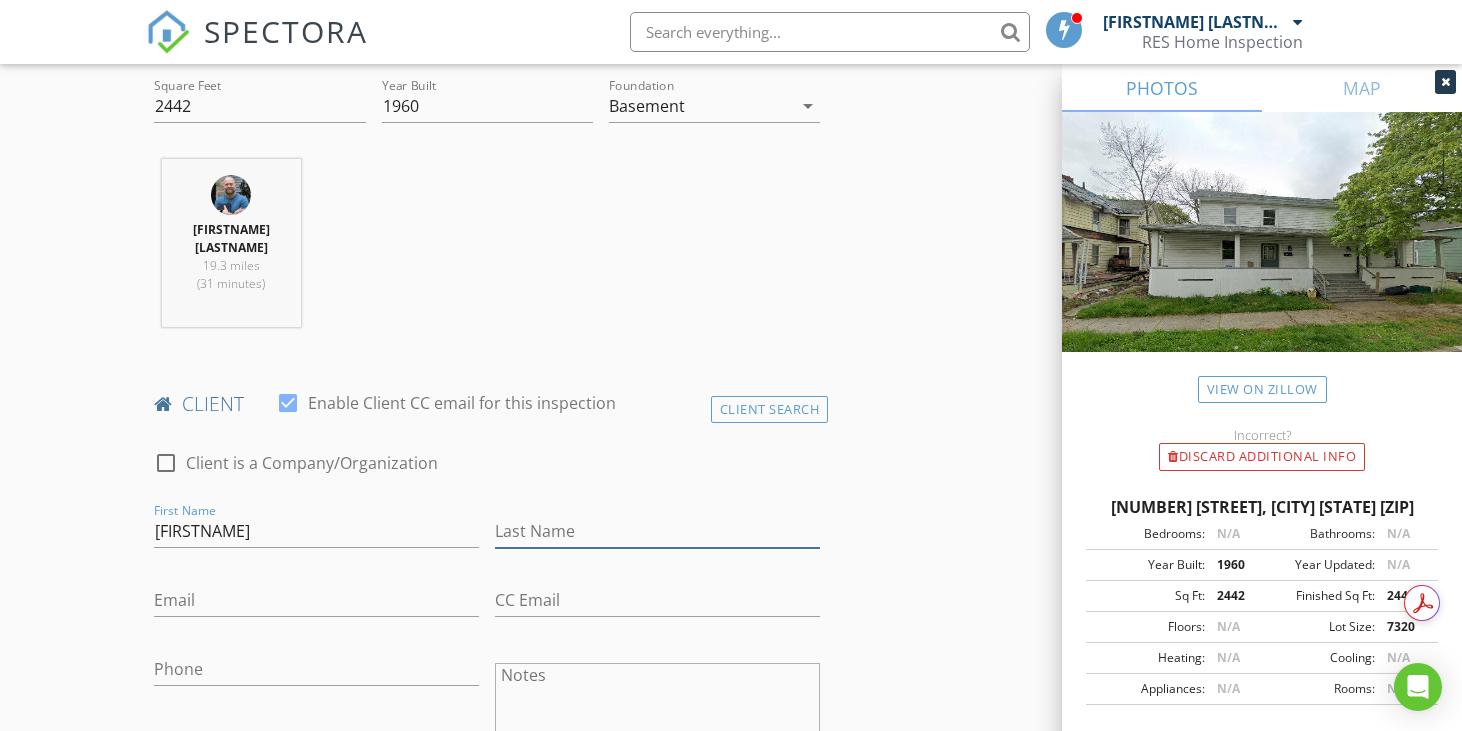 click on "Last Name" at bounding box center (657, 531) 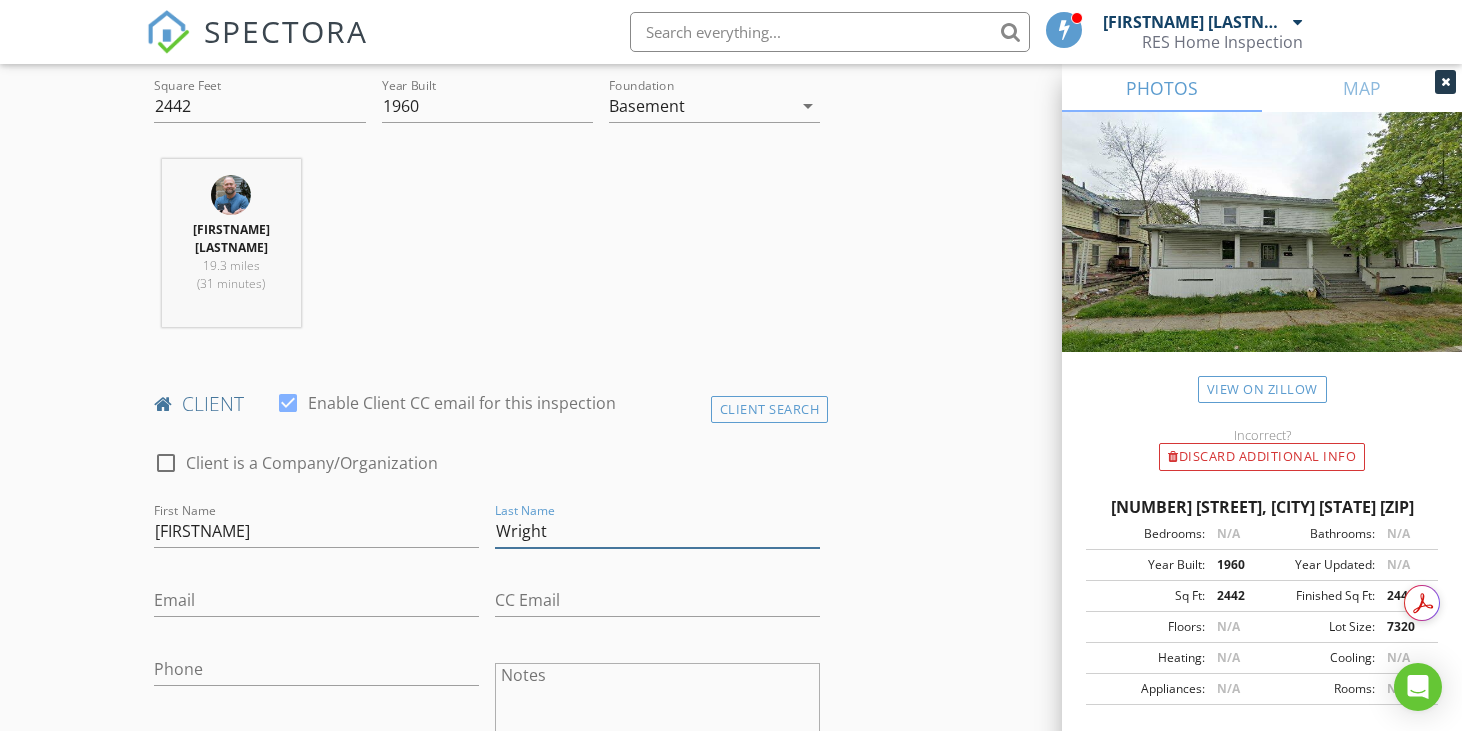 type on "Wright" 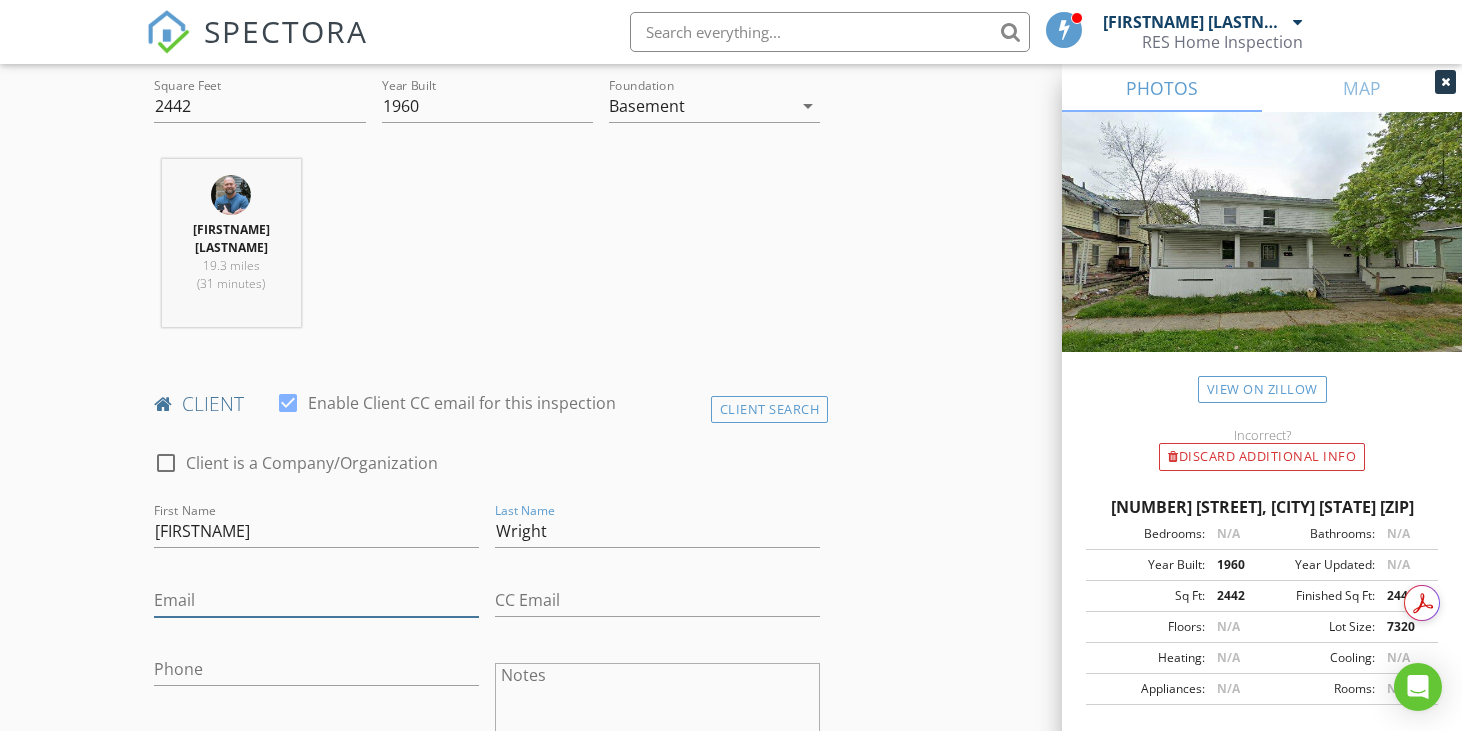 click on "Email" at bounding box center [316, 600] 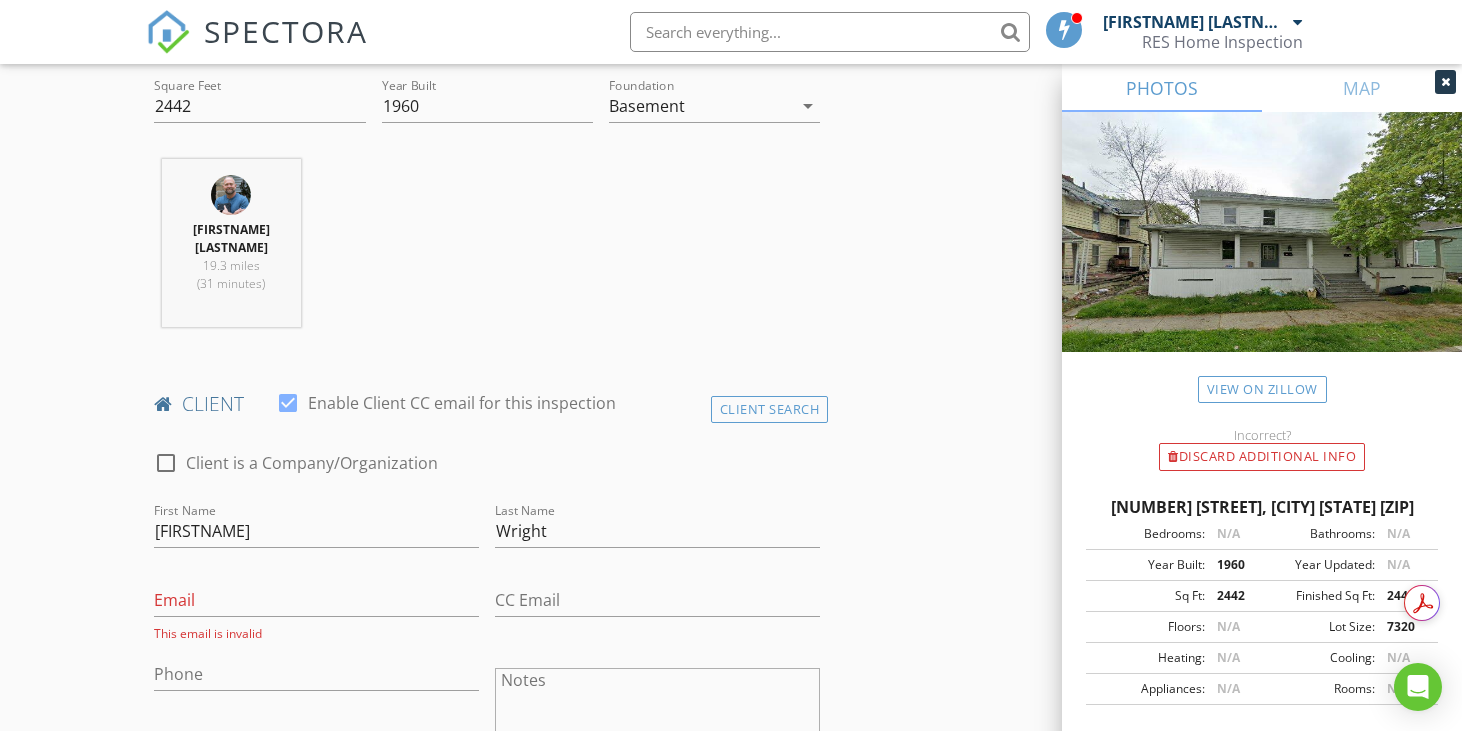 click at bounding box center [316, 705] 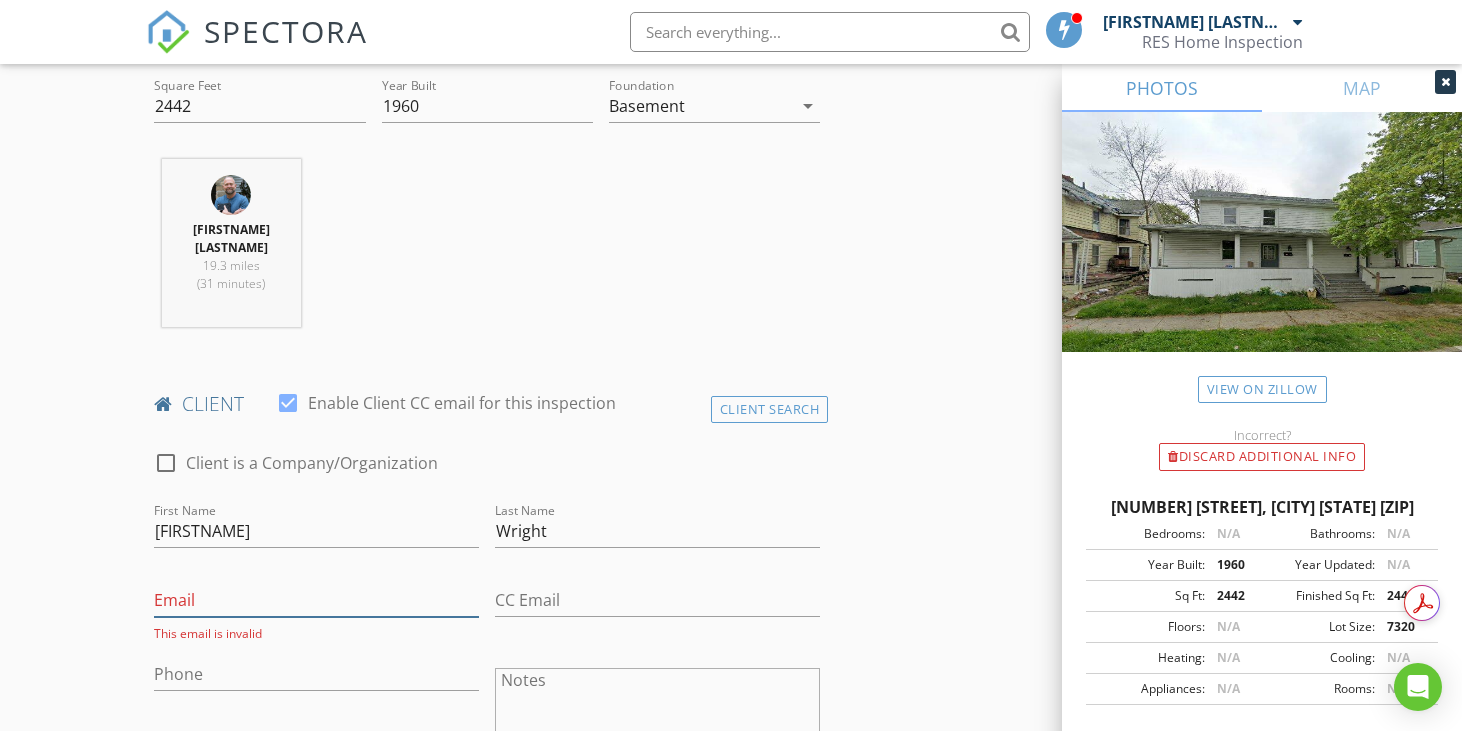 click on "Email" at bounding box center [316, 600] 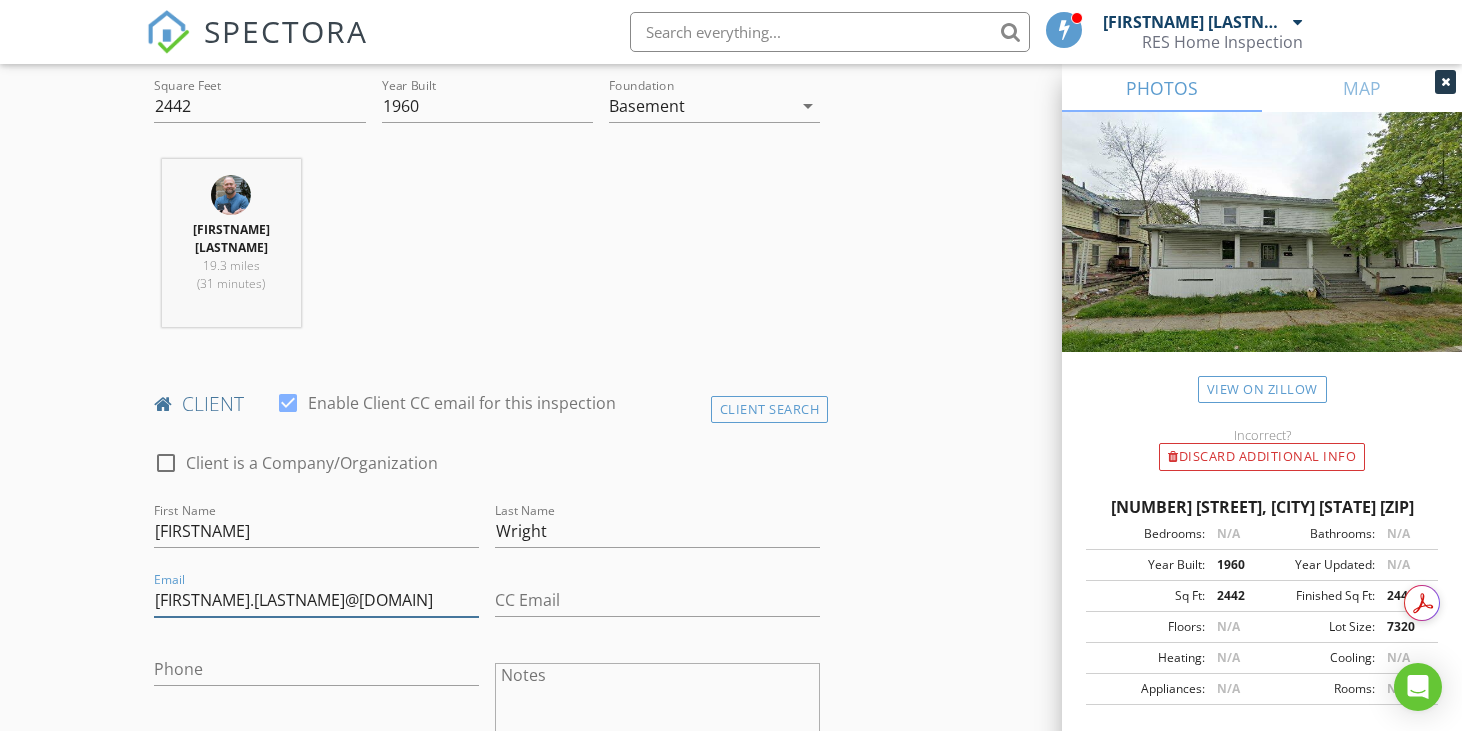 type on "[FIRSTNAME].[LASTNAME]@[DOMAIN]" 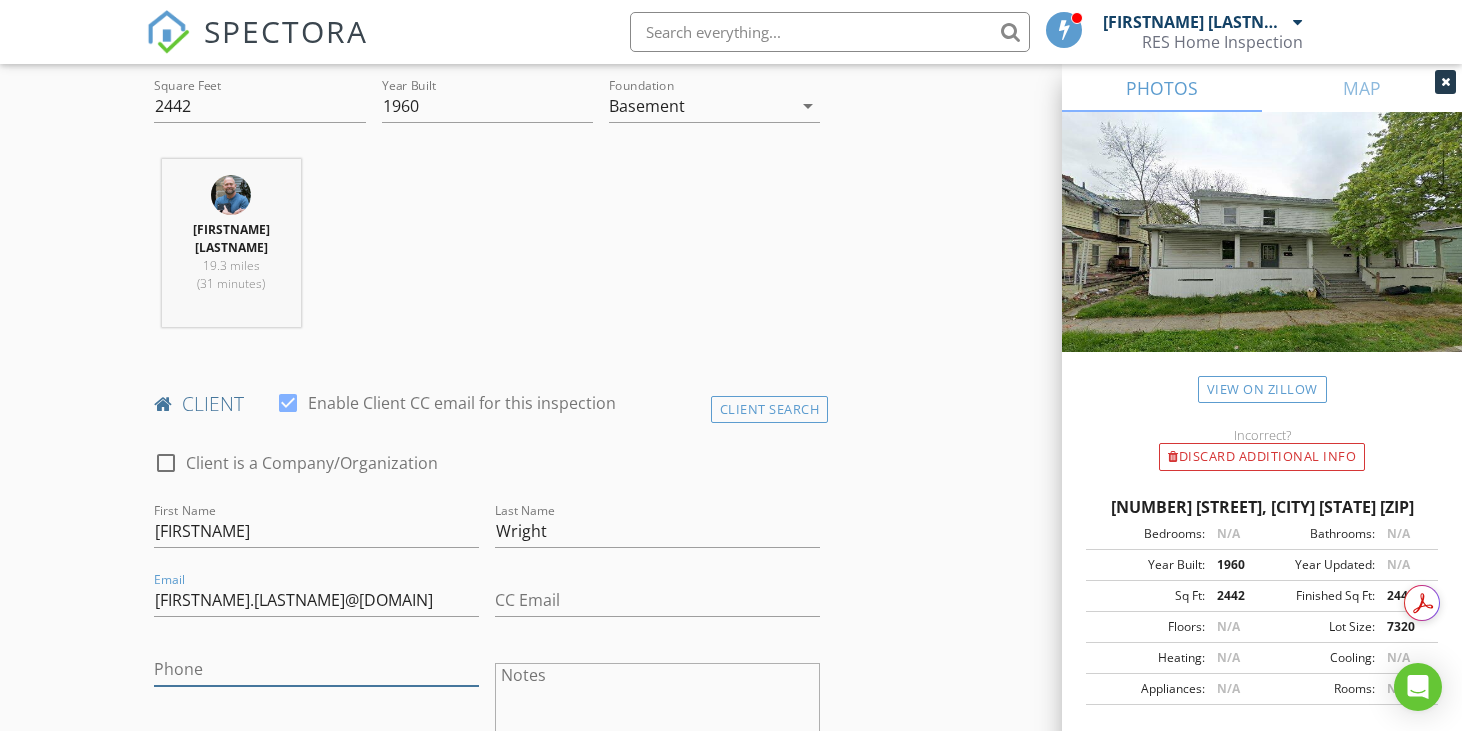 click on "Phone" at bounding box center (316, 669) 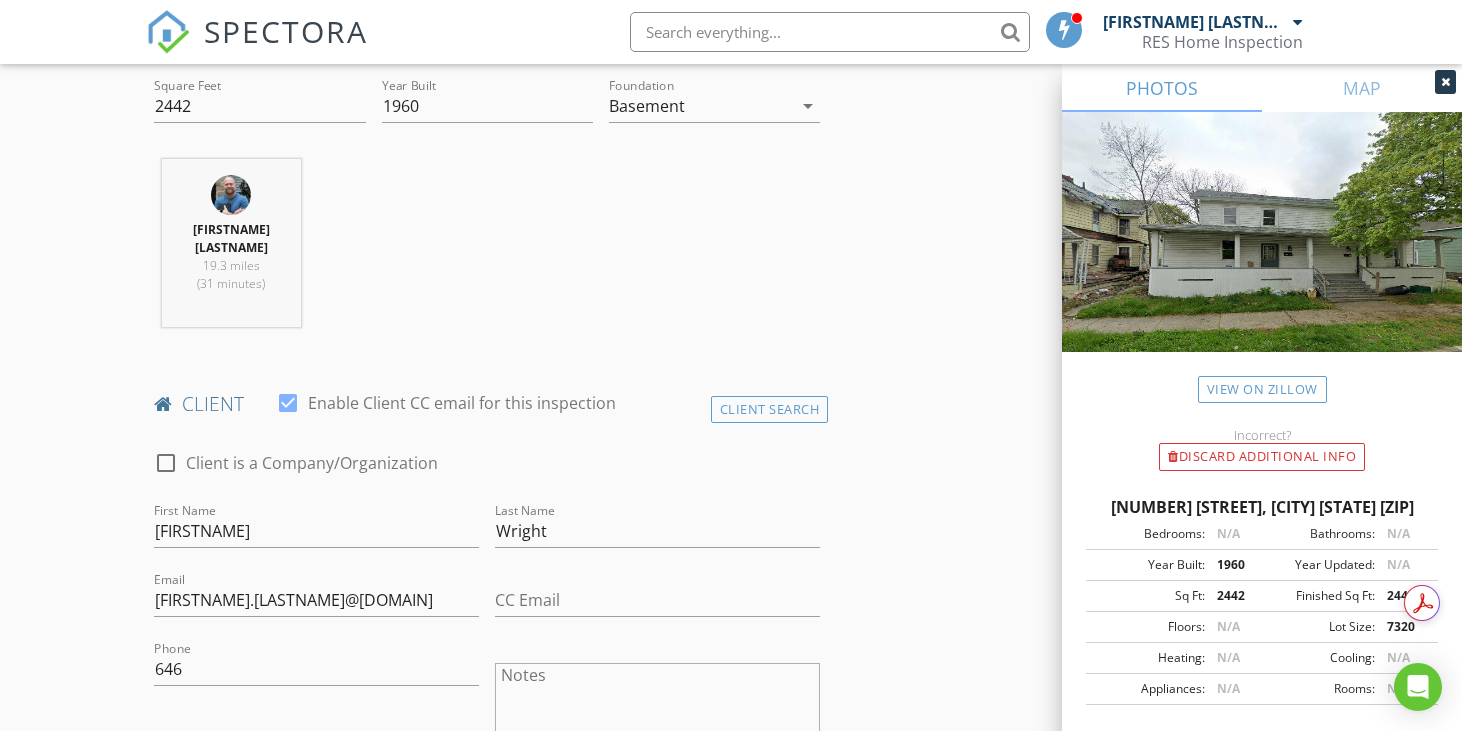 drag, startPoint x: 420, startPoint y: 684, endPoint x: 393, endPoint y: 680, distance: 27.294687 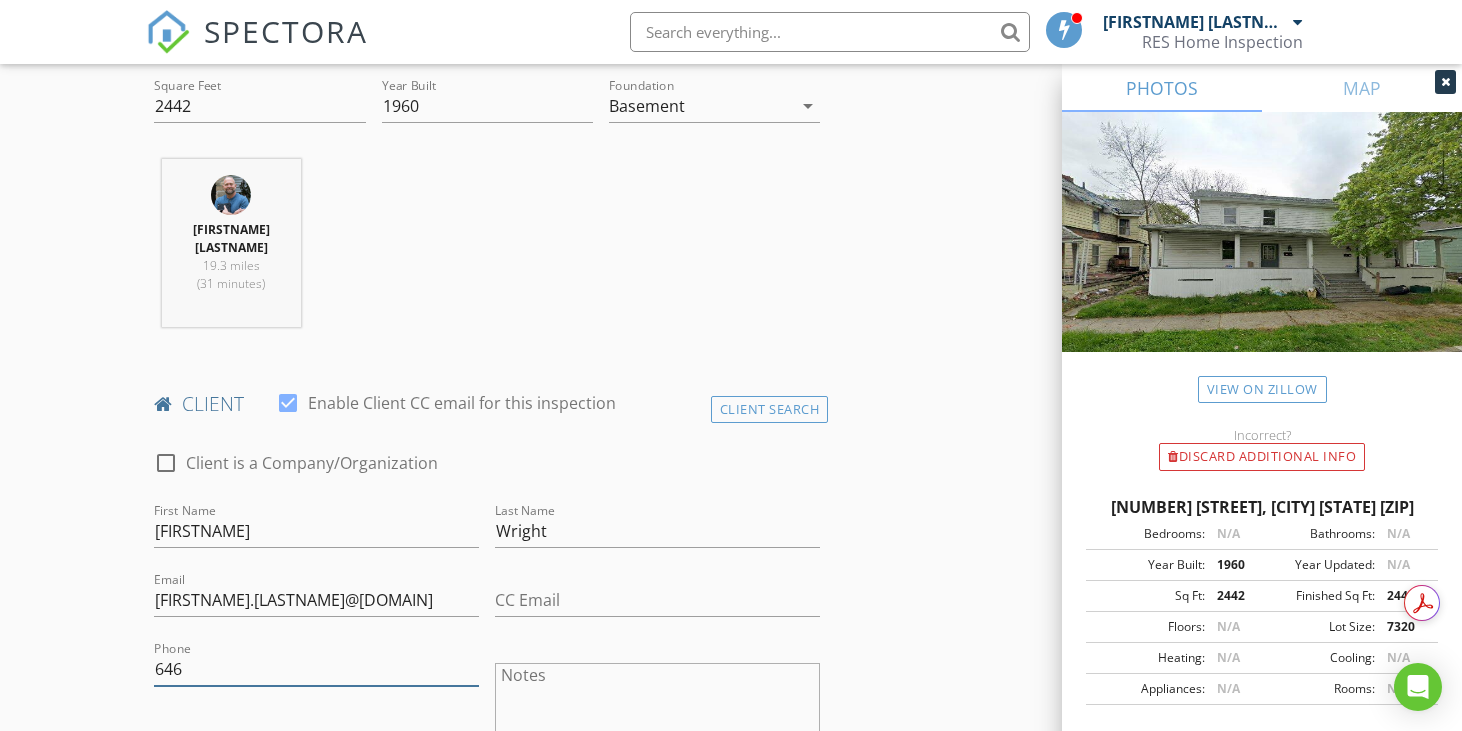 drag, startPoint x: 316, startPoint y: 644, endPoint x: 293, endPoint y: 644, distance: 23 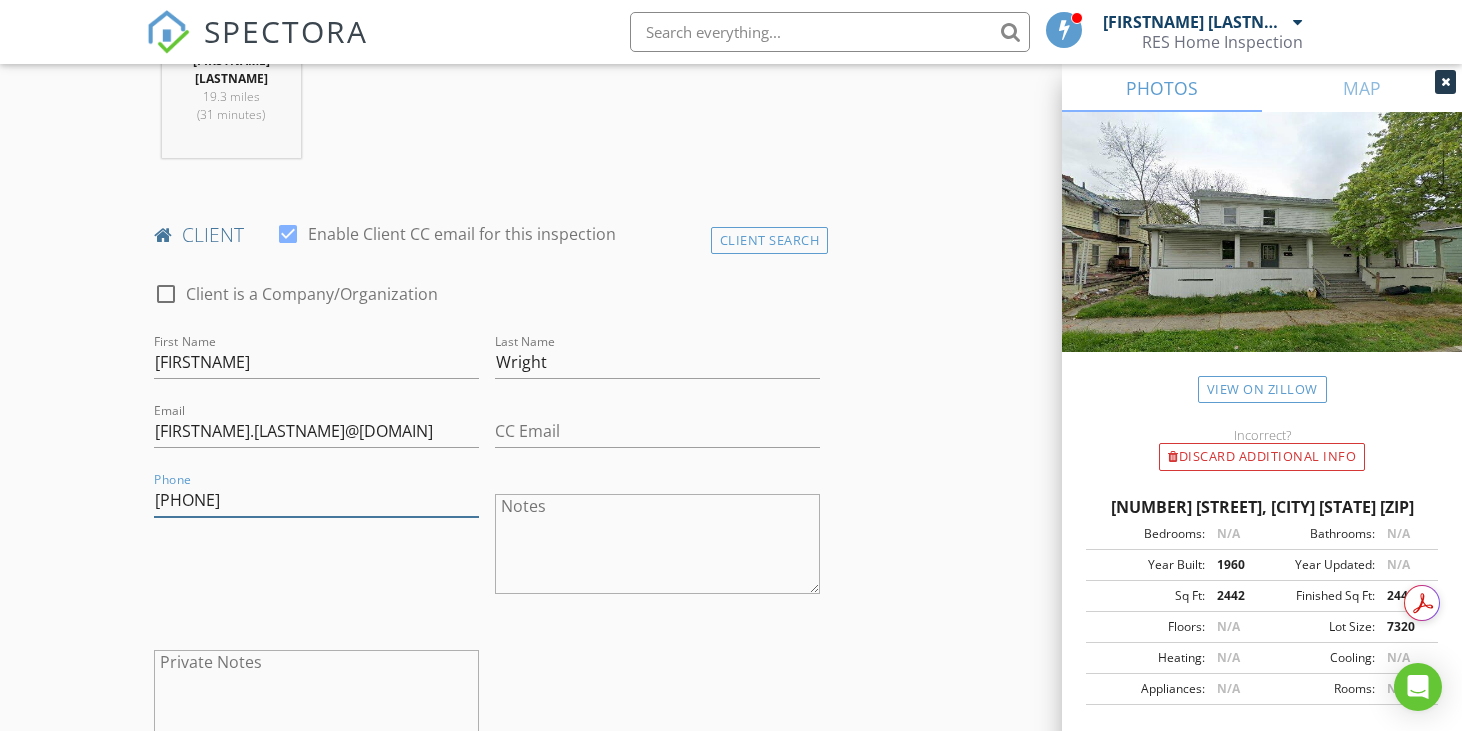 scroll, scrollTop: 900, scrollLeft: 0, axis: vertical 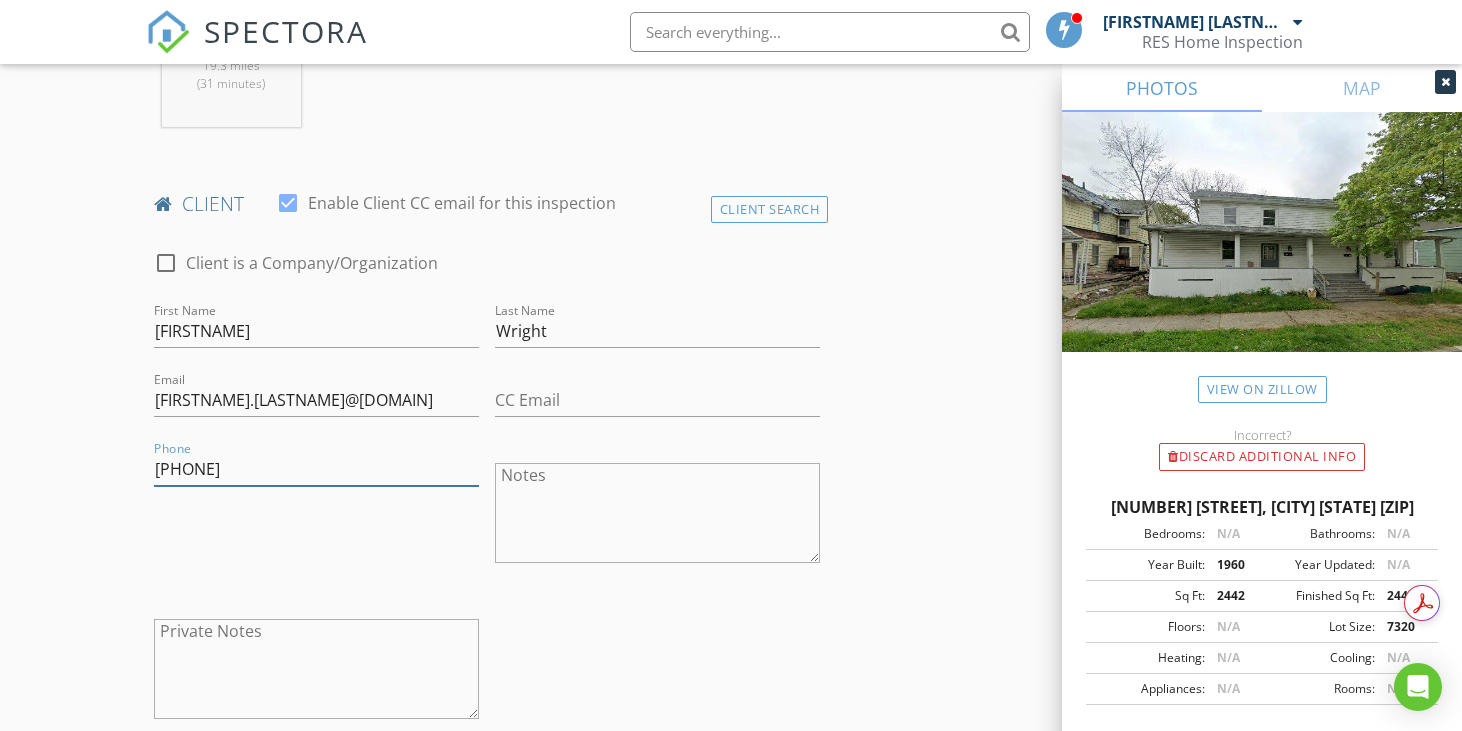 type on "[PHONE]" 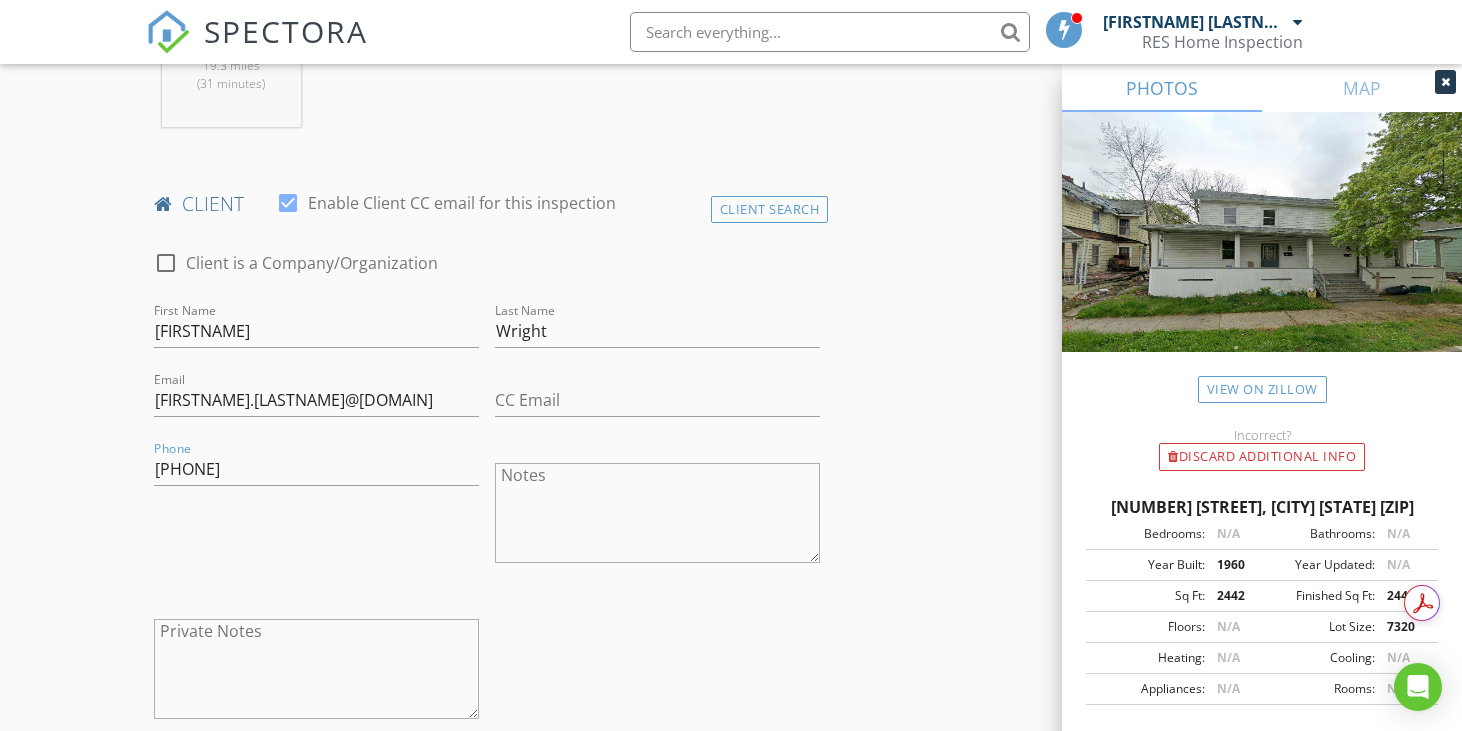 click on "Notes" at bounding box center [657, 513] 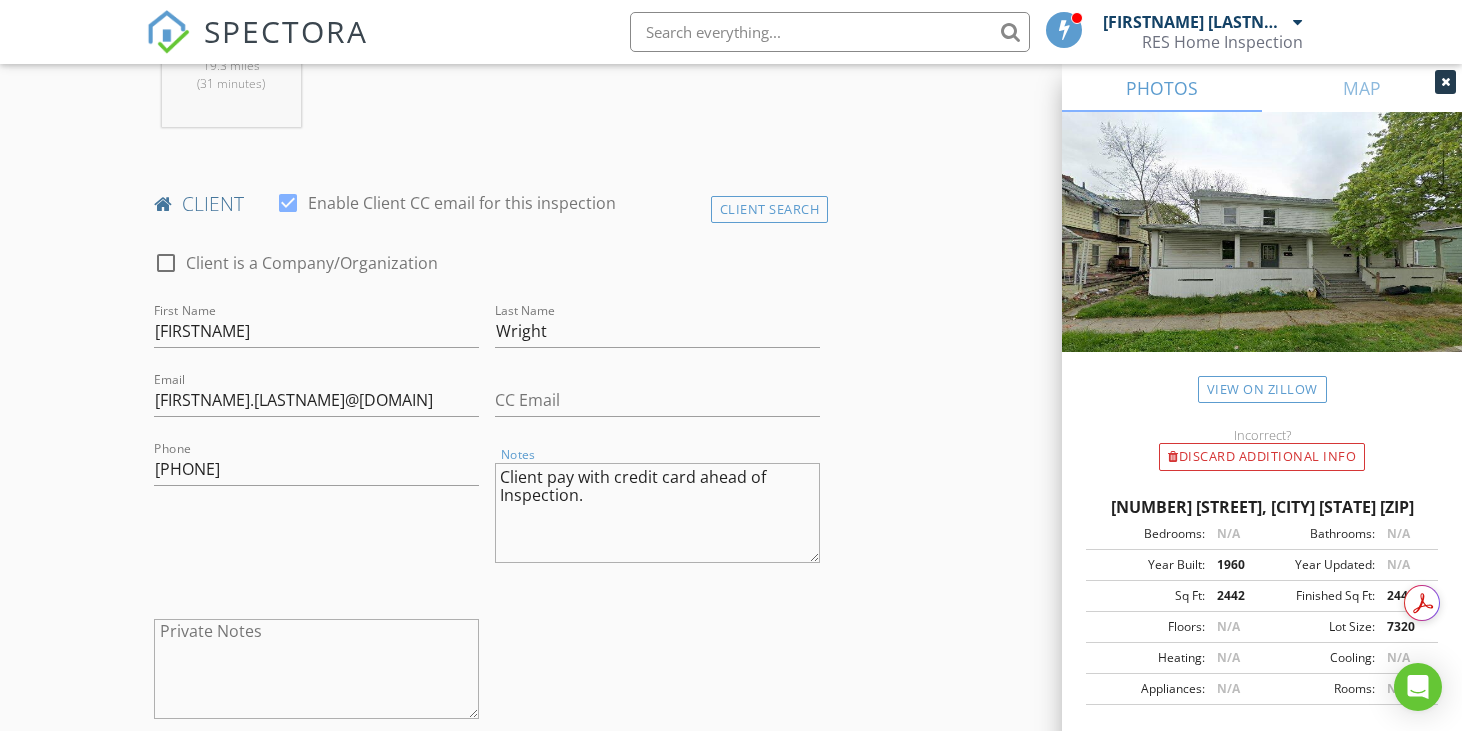 click on "Client pay with credit card ahead of Inspection." at bounding box center (657, 513) 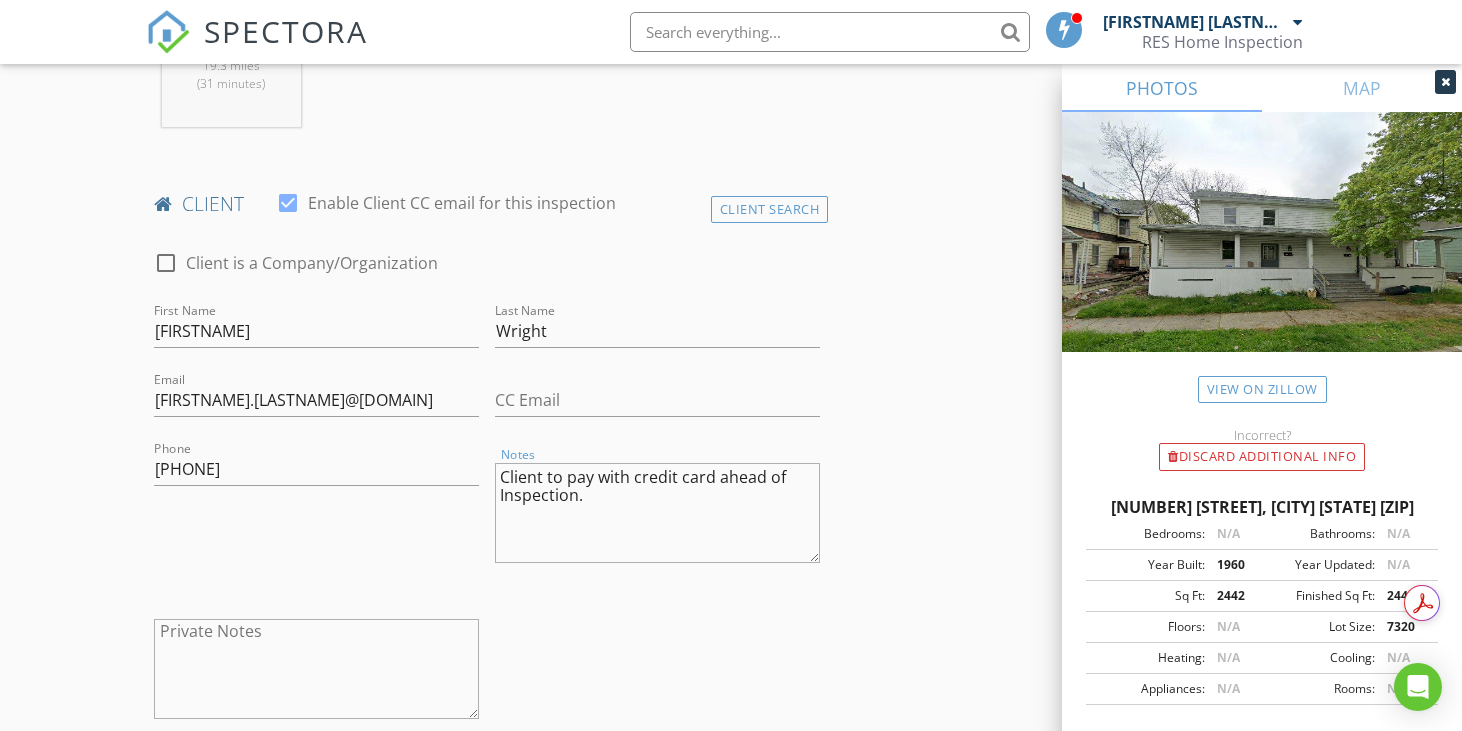 drag, startPoint x: 502, startPoint y: 455, endPoint x: 656, endPoint y: 489, distance: 157.70859 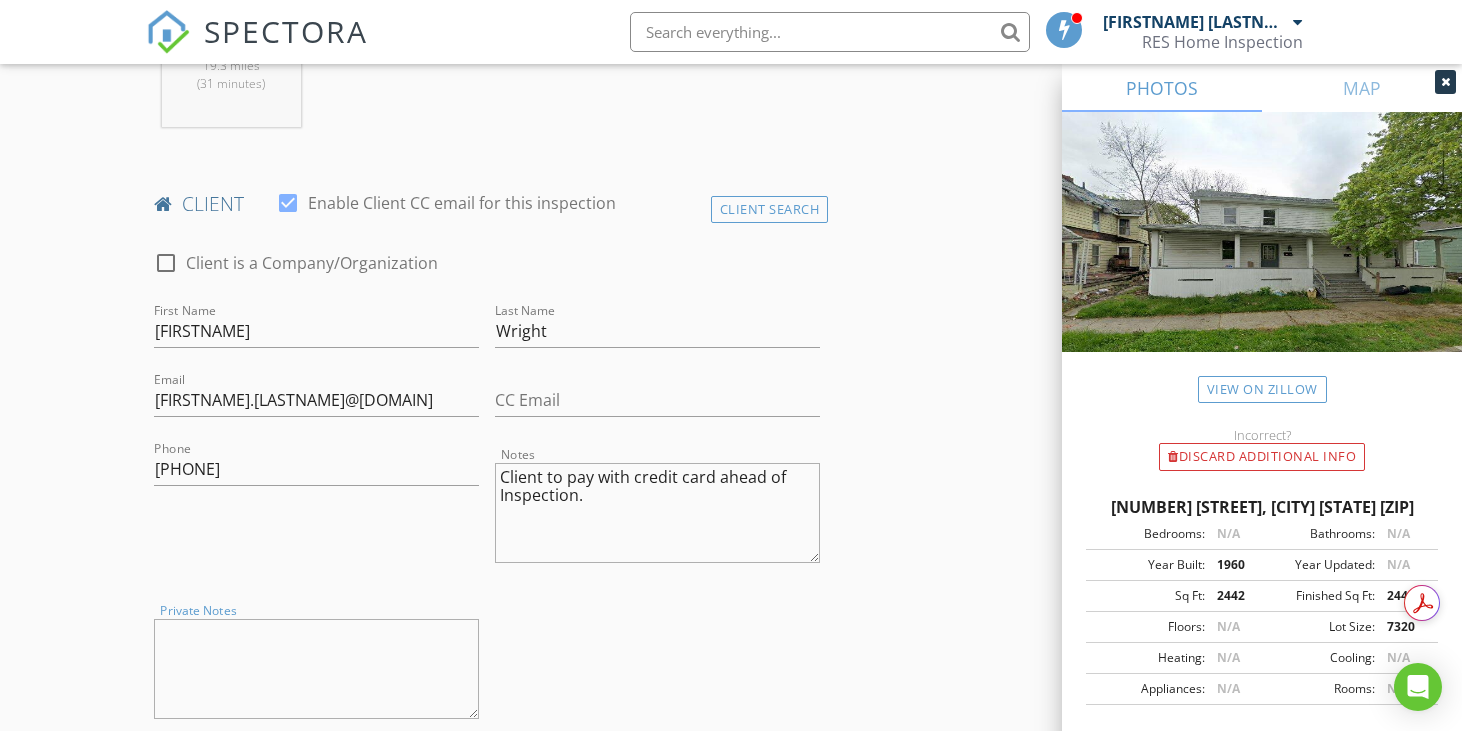 paste on "Client to pay with credit card ahead of Inspection." 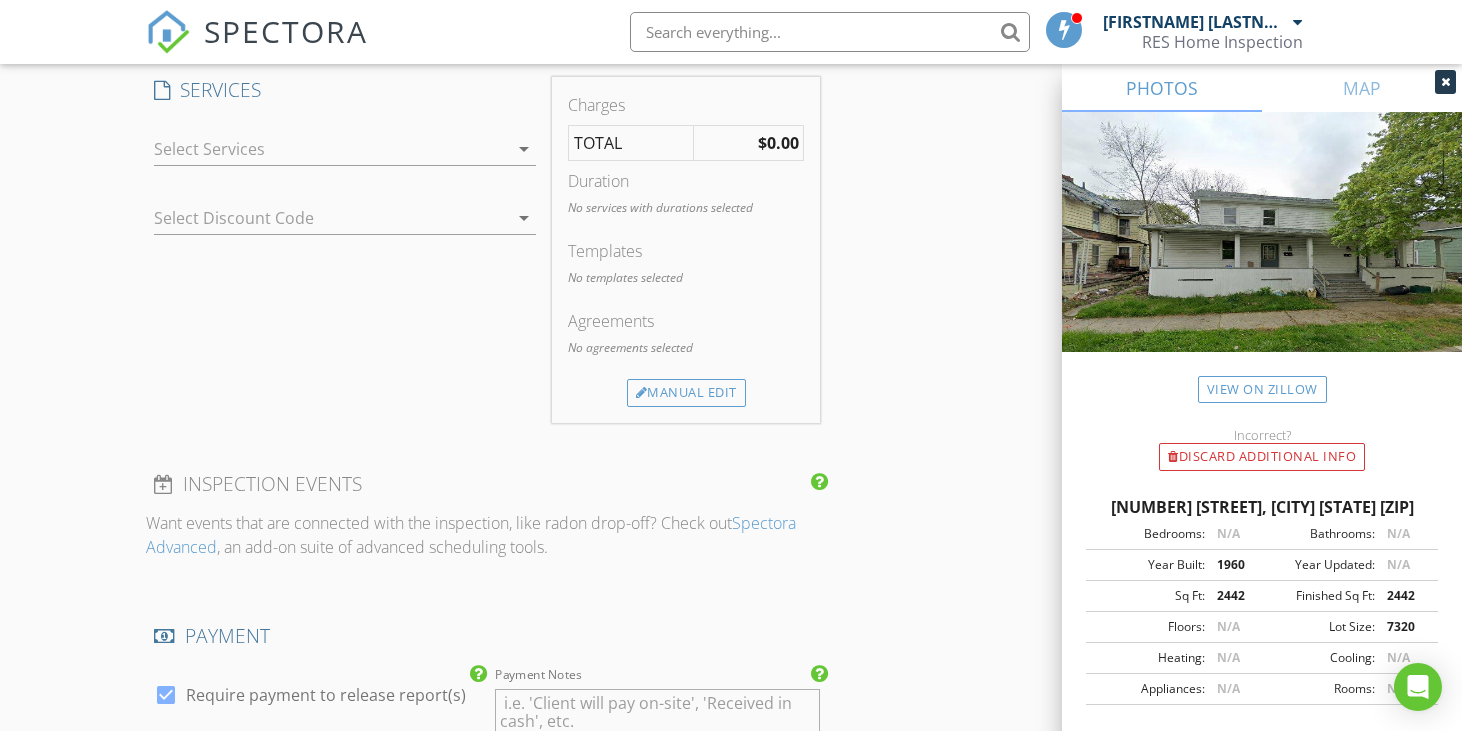 scroll, scrollTop: 1900, scrollLeft: 0, axis: vertical 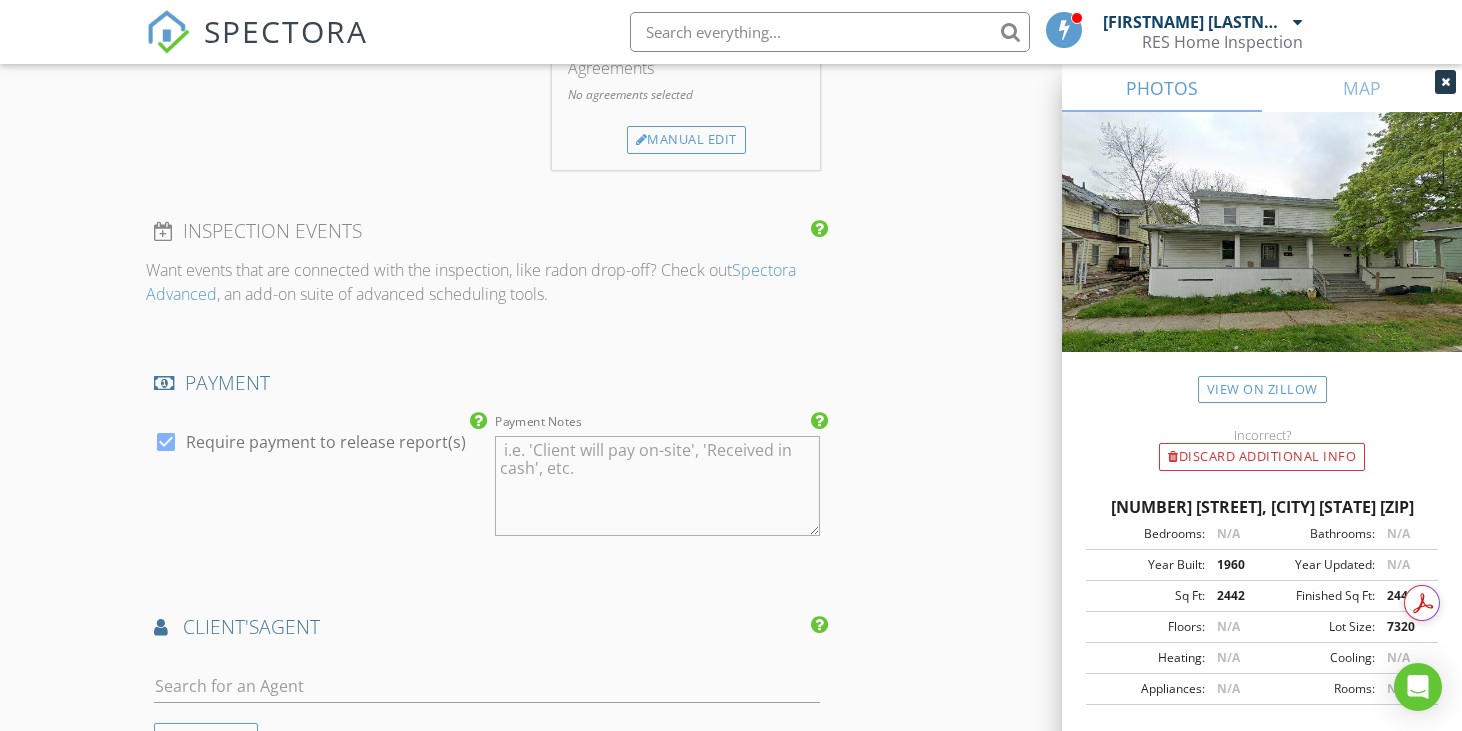 type on "Client to pay with credit card ahead of Inspection." 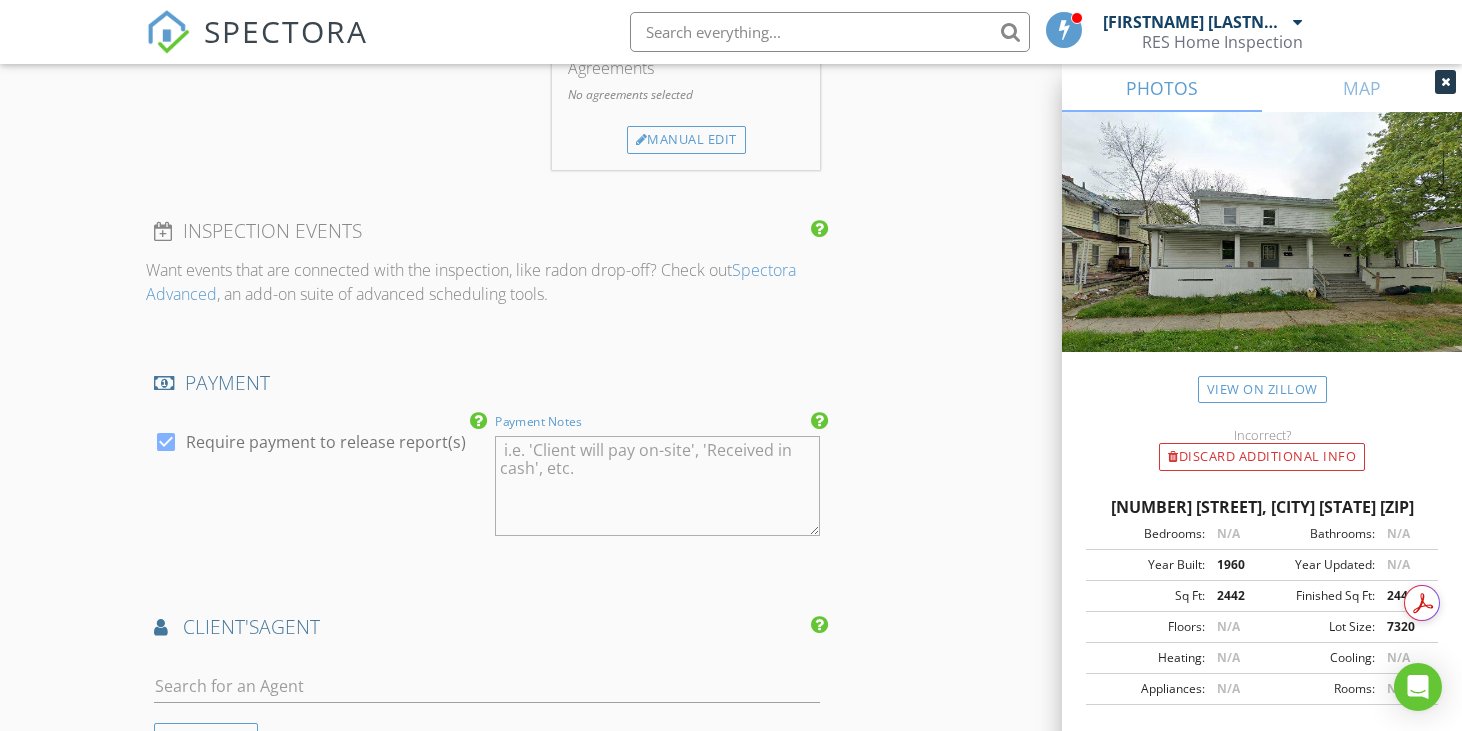 paste on "Client to pay with credit card ahead of Inspection." 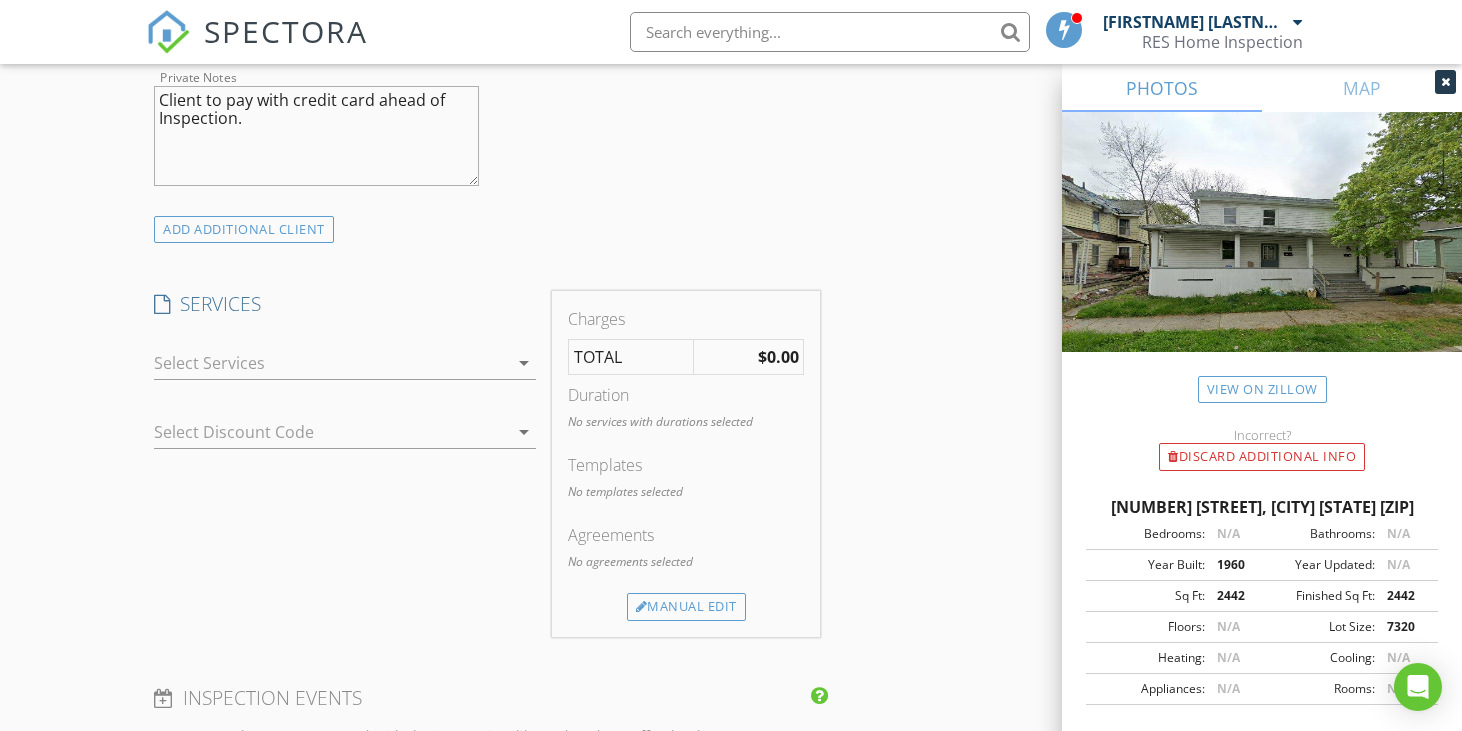 scroll, scrollTop: 1400, scrollLeft: 0, axis: vertical 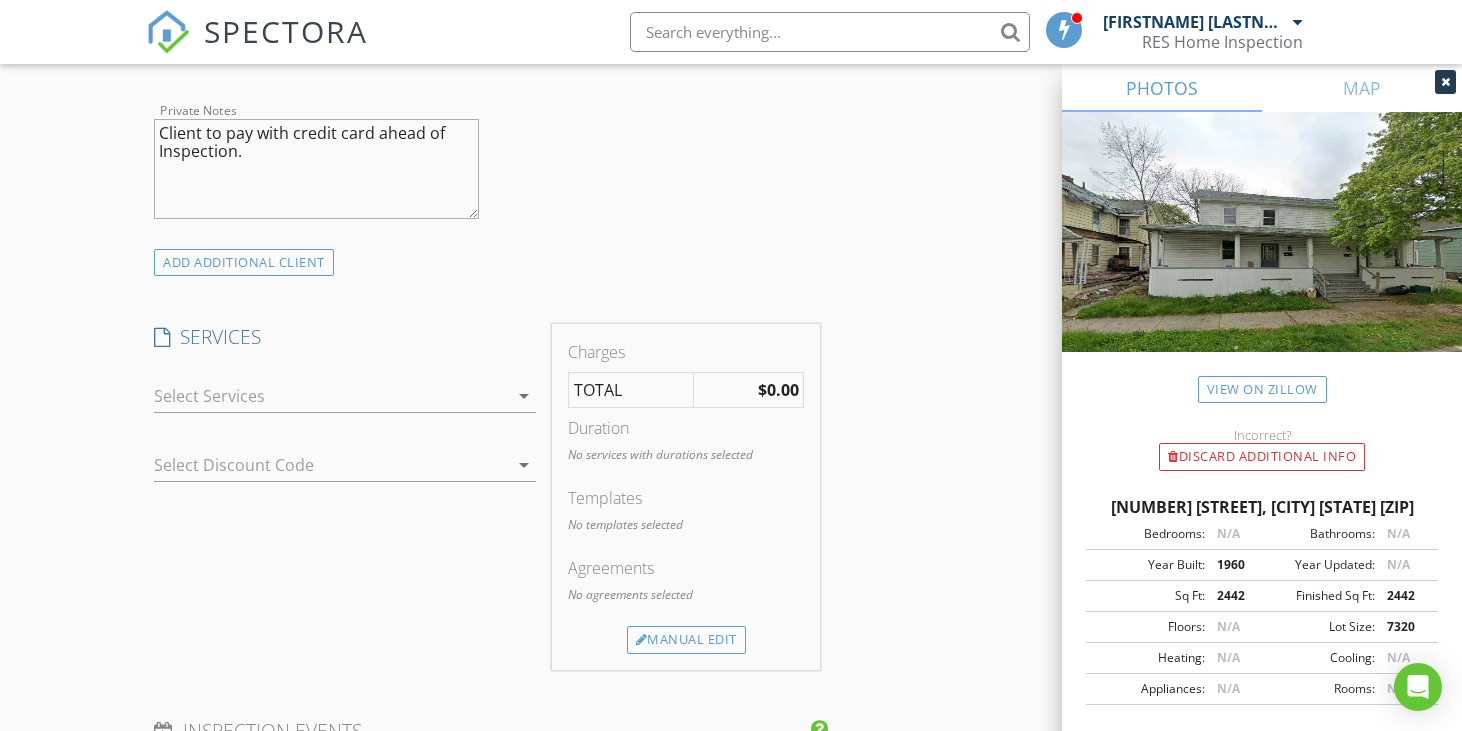 type on "Client to pay with credit card ahead of Inspection." 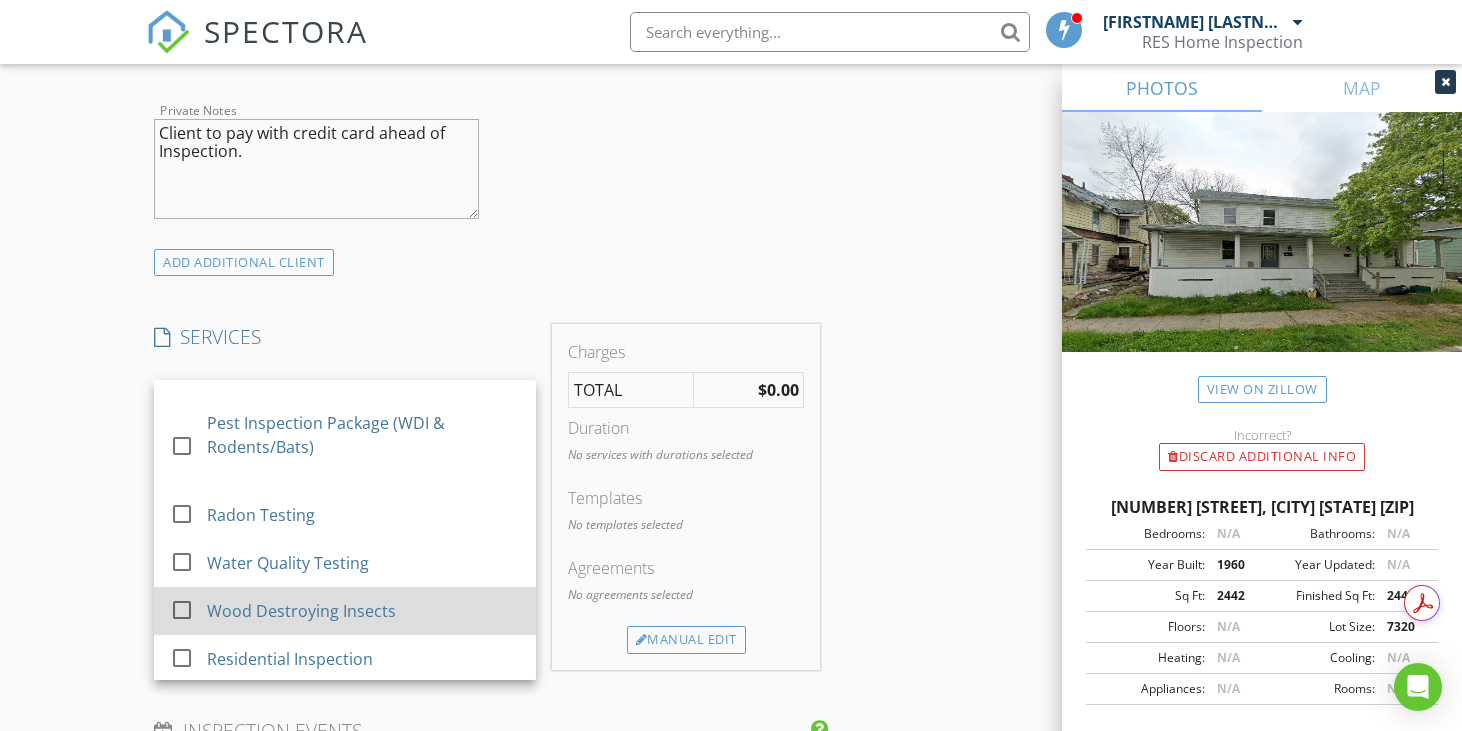 scroll, scrollTop: 316, scrollLeft: 0, axis: vertical 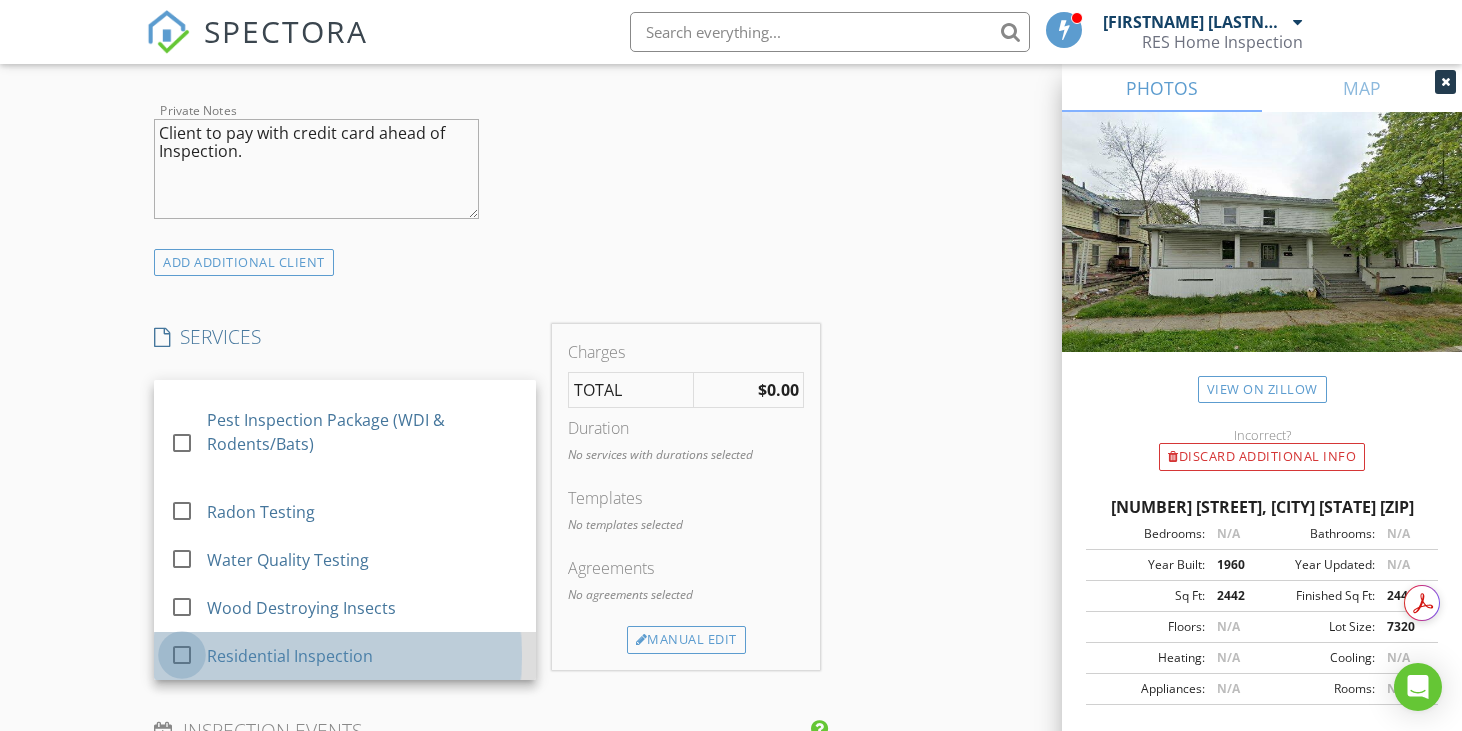click at bounding box center [182, 655] 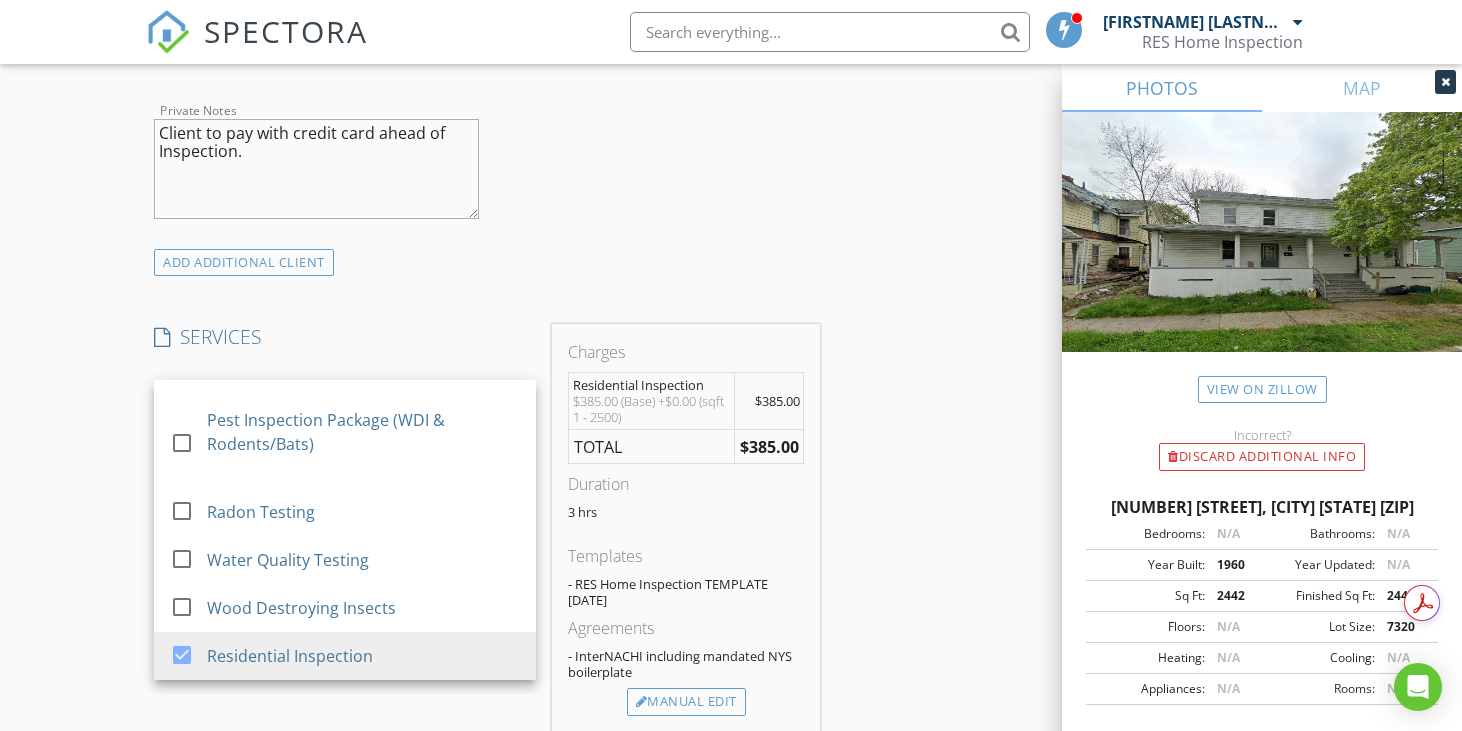 click on "INSPECTOR(S)
check_box   [FIRSTNAME] [LASTNAME]   PRIMARY   [FIRSTNAME] [LASTNAME] arrow_drop_down   check_box_outline_blank [FIRSTNAME] [LASTNAME] specifically requested
Date/Time
[DATE] [TIME]
Location
Address Search       Address [NUMBER] [STREET]   Unit   City [CITY]   State [STATE]   Zip [ZIP]   County [COUNTY]     Square Feet [NUMBER]   Year Built [NUMBER]   Foundation Basement arrow_drop_down     [FIRSTNAME] [LASTNAME]     [NUMBER] miles     ([NUMBER] minutes)
client
check_box Enable Client CC email for this inspection   Client Search     check_box_outline_blank Client is a Company/Organization     First Name [FIRSTNAME]   Last Name [LASTNAME]   Email [EMAIL]   CC Email   Phone [PHONE]           Notes Client to pay with credit card ahead of Inspection.   Private Notes Client to pay with credit card ahead of Inspection.
ADD ADDITIONAL client" at bounding box center [731, 545] 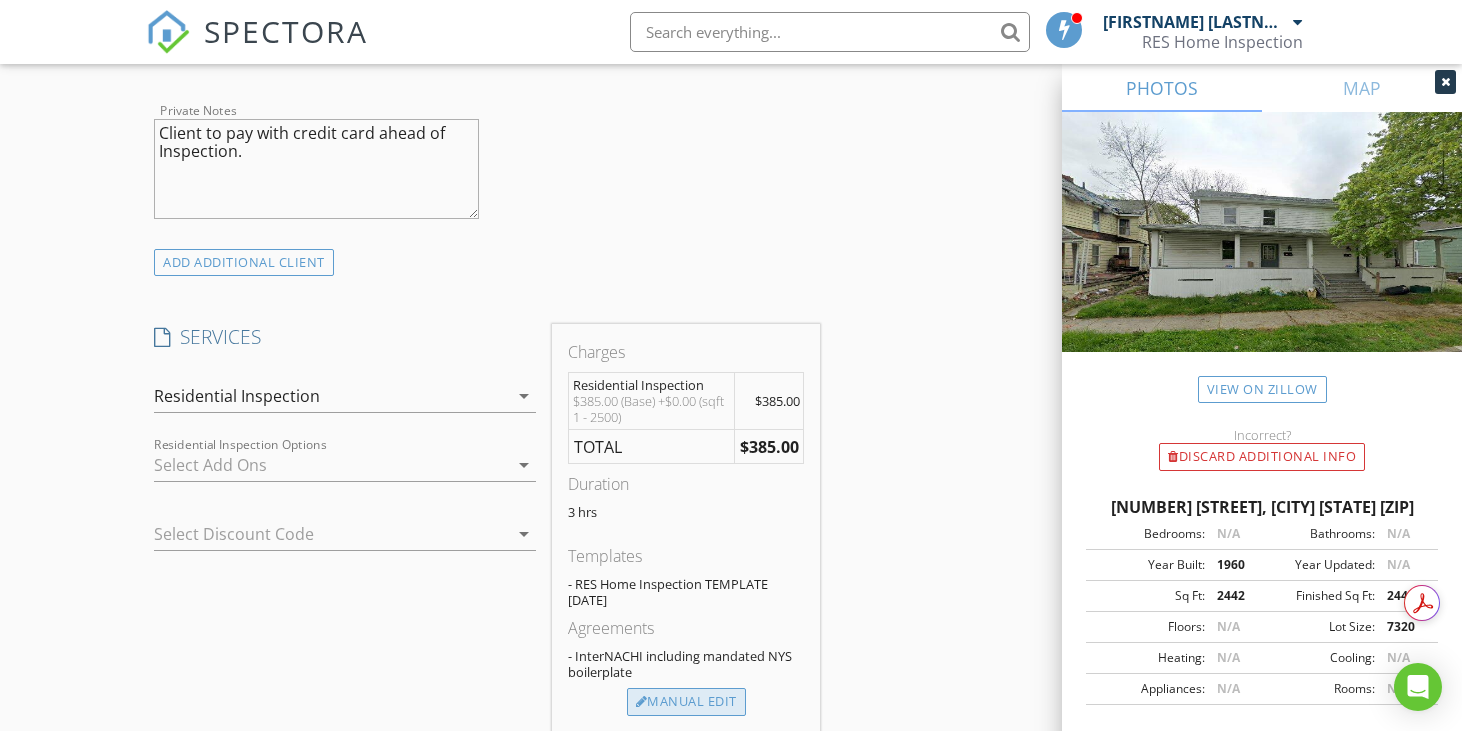 click on "Manual Edit" at bounding box center (686, 702) 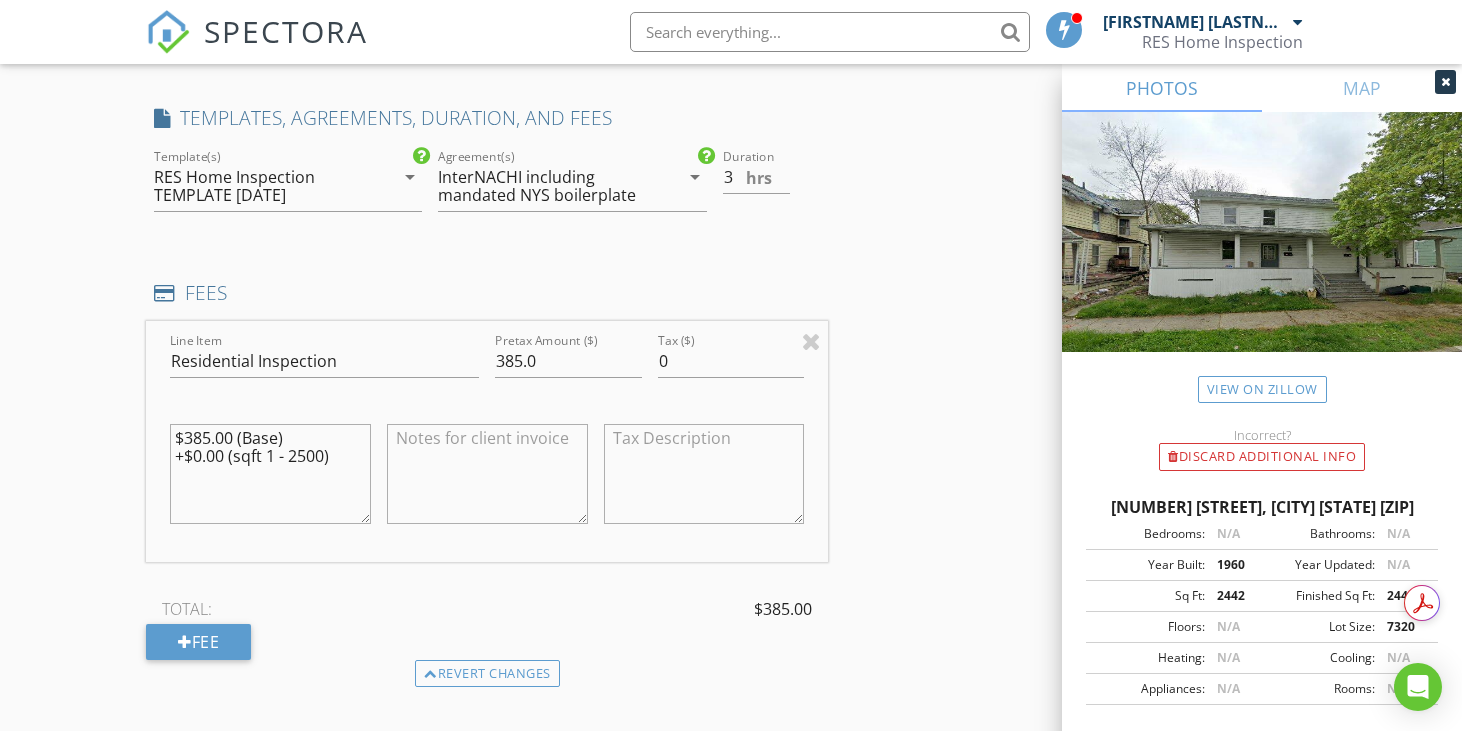 scroll, scrollTop: 1700, scrollLeft: 0, axis: vertical 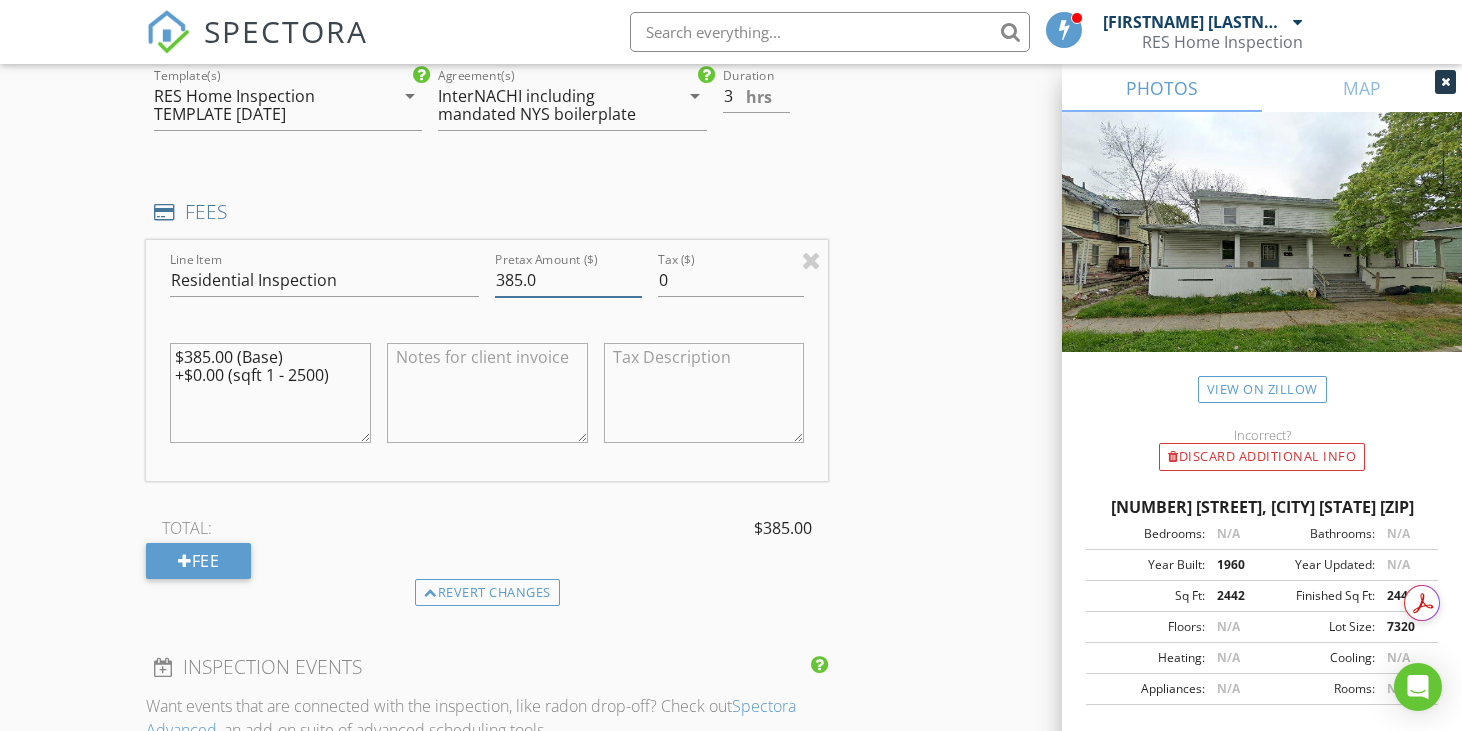 click on "385.0" at bounding box center (568, 280) 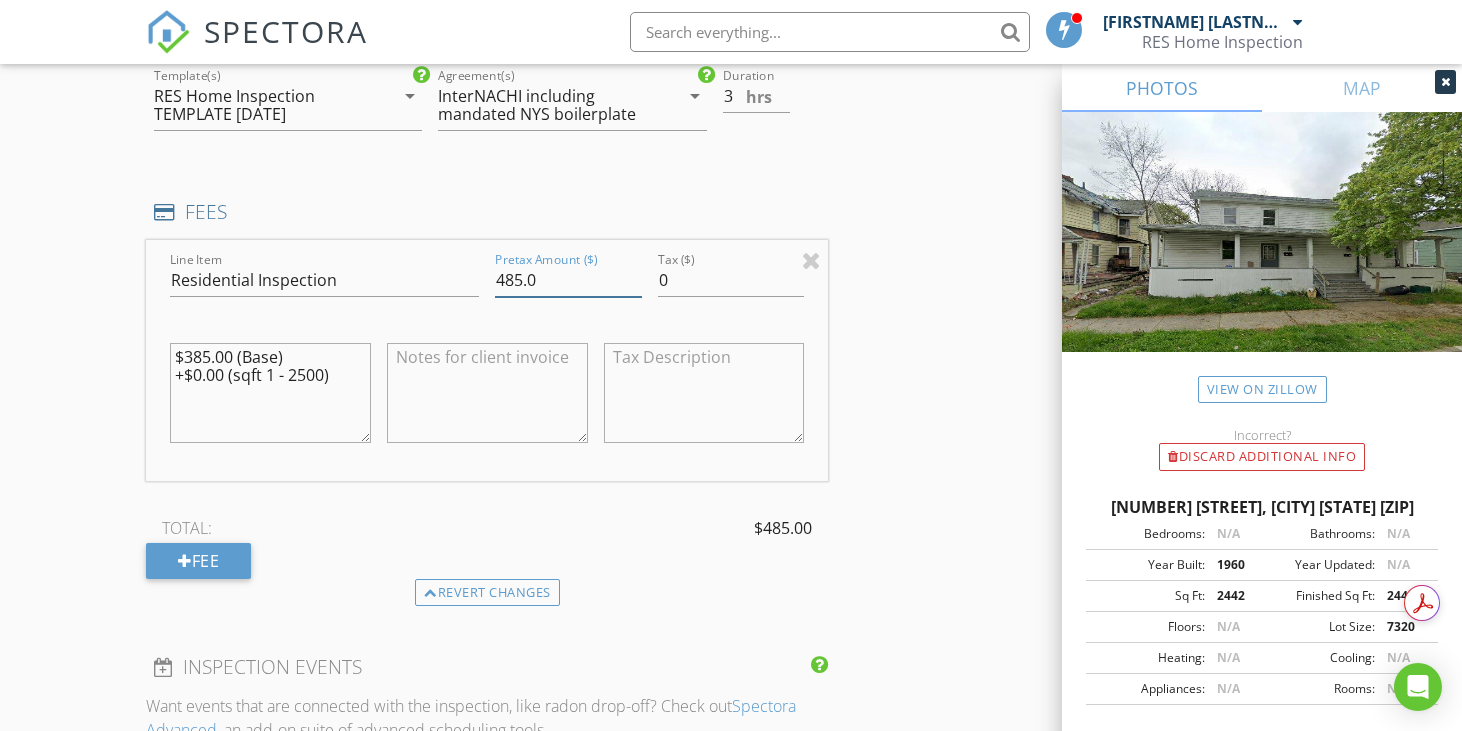 type on "485.0" 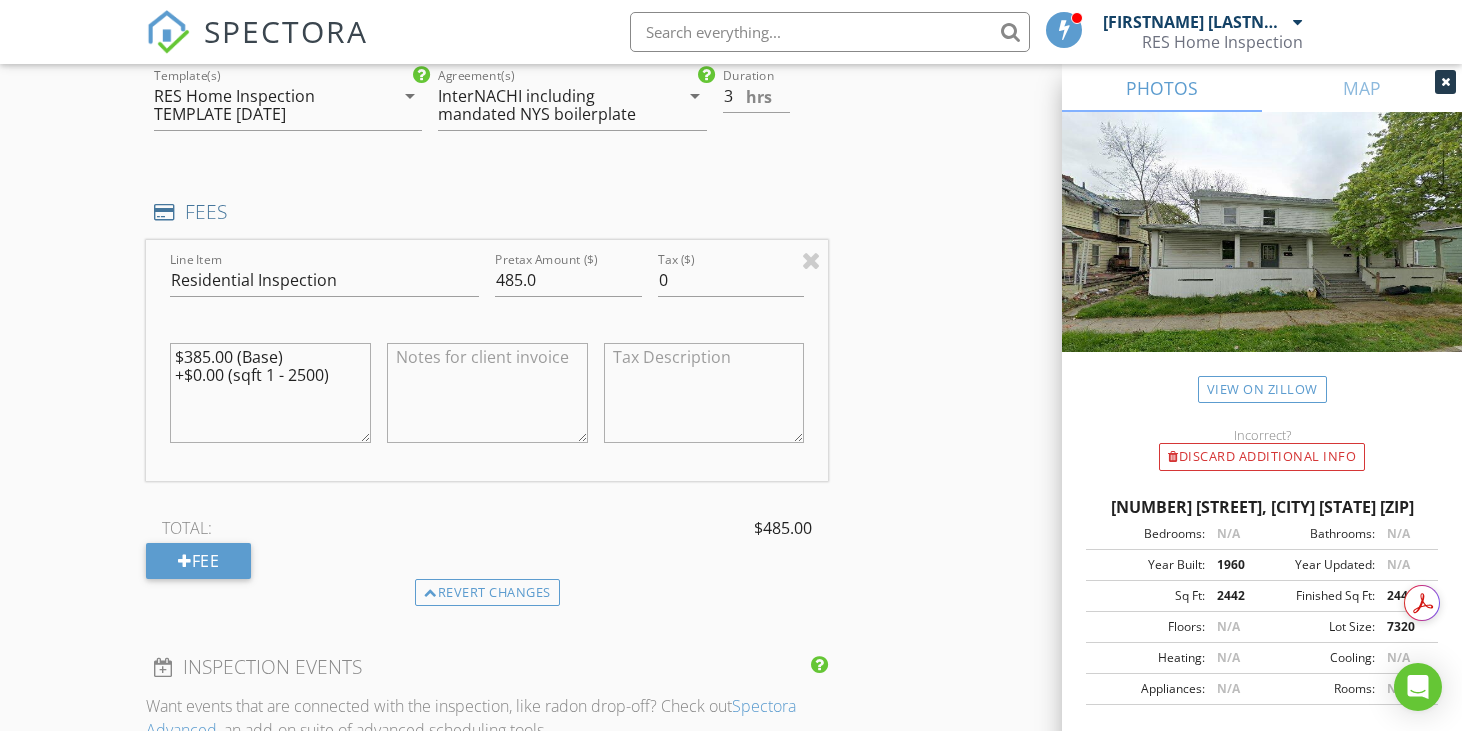 click at bounding box center [487, 393] 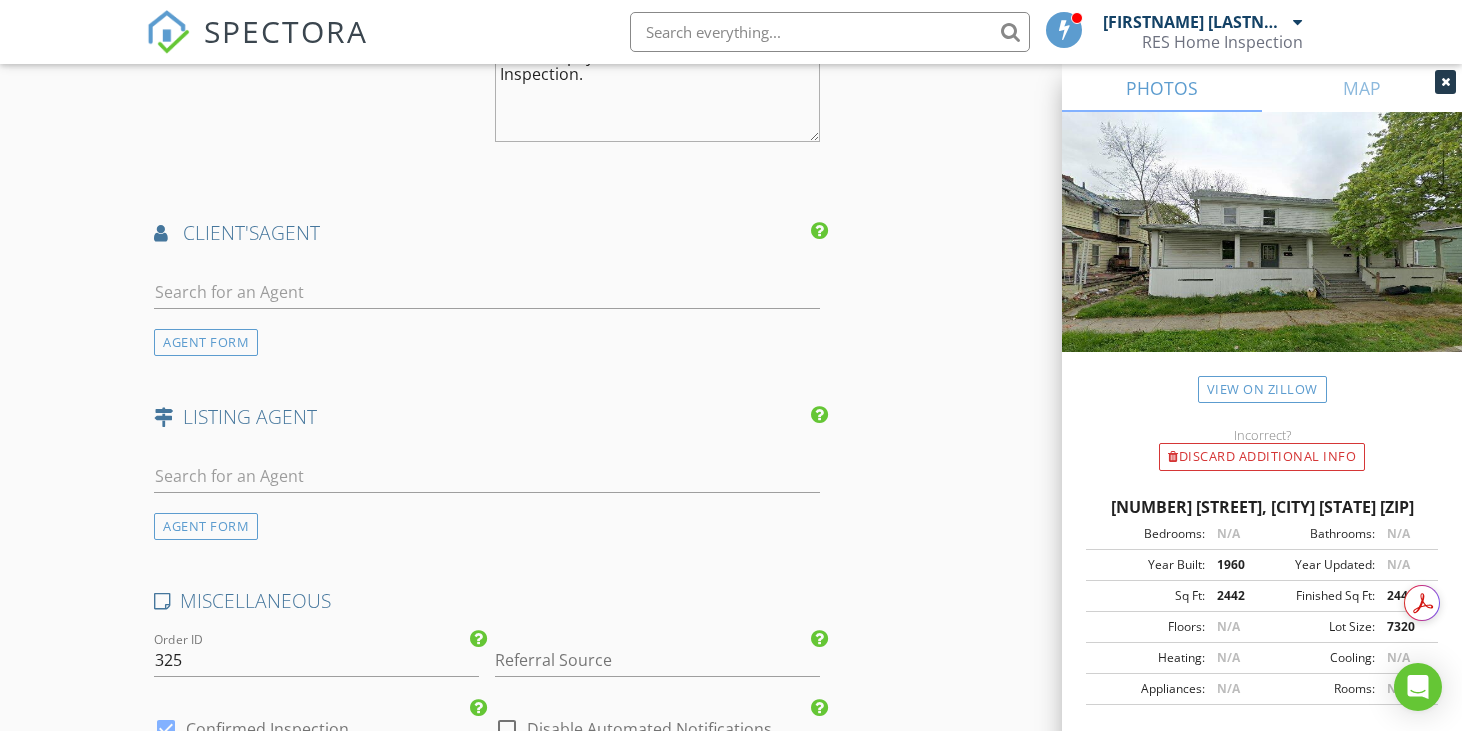 scroll, scrollTop: 2500, scrollLeft: 0, axis: vertical 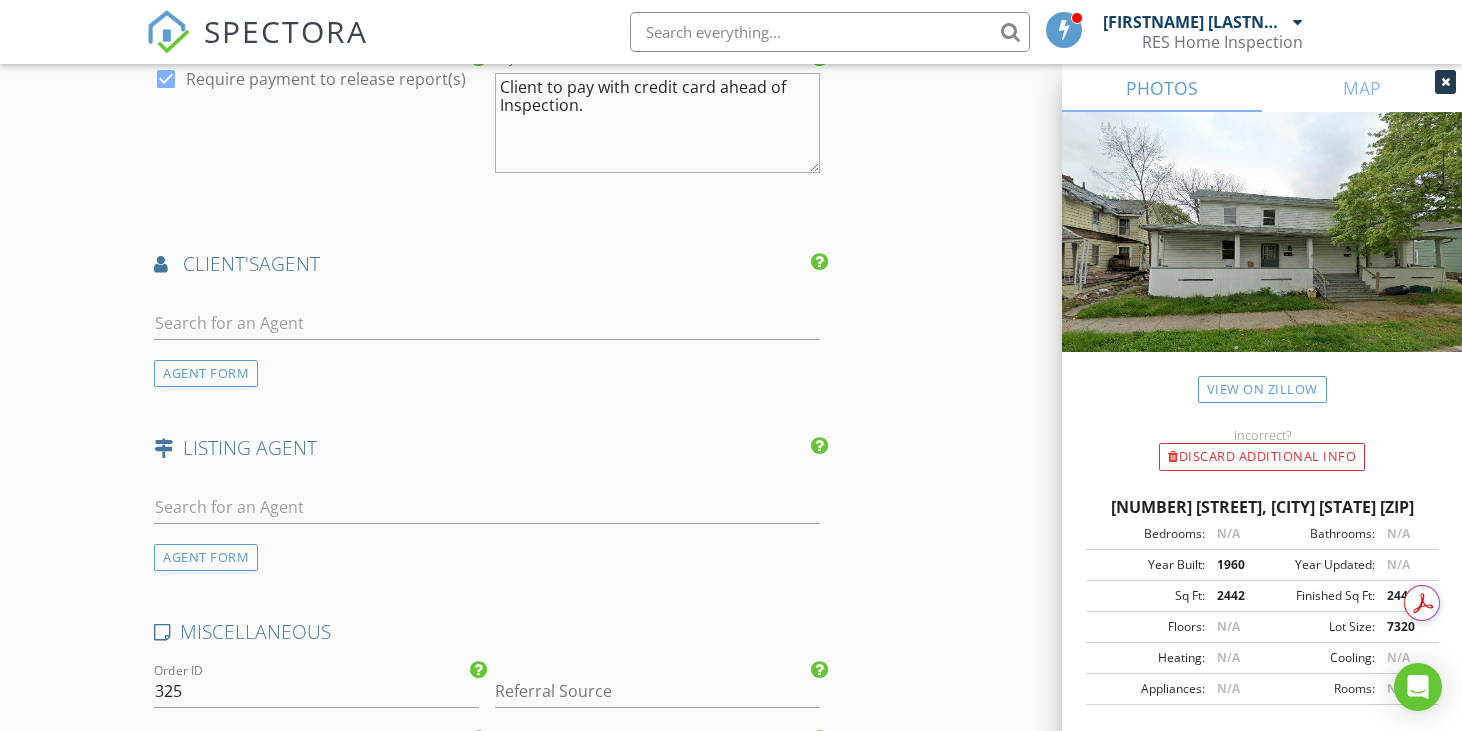 type on "$100.00 cost adder for 2nd Residential Unit." 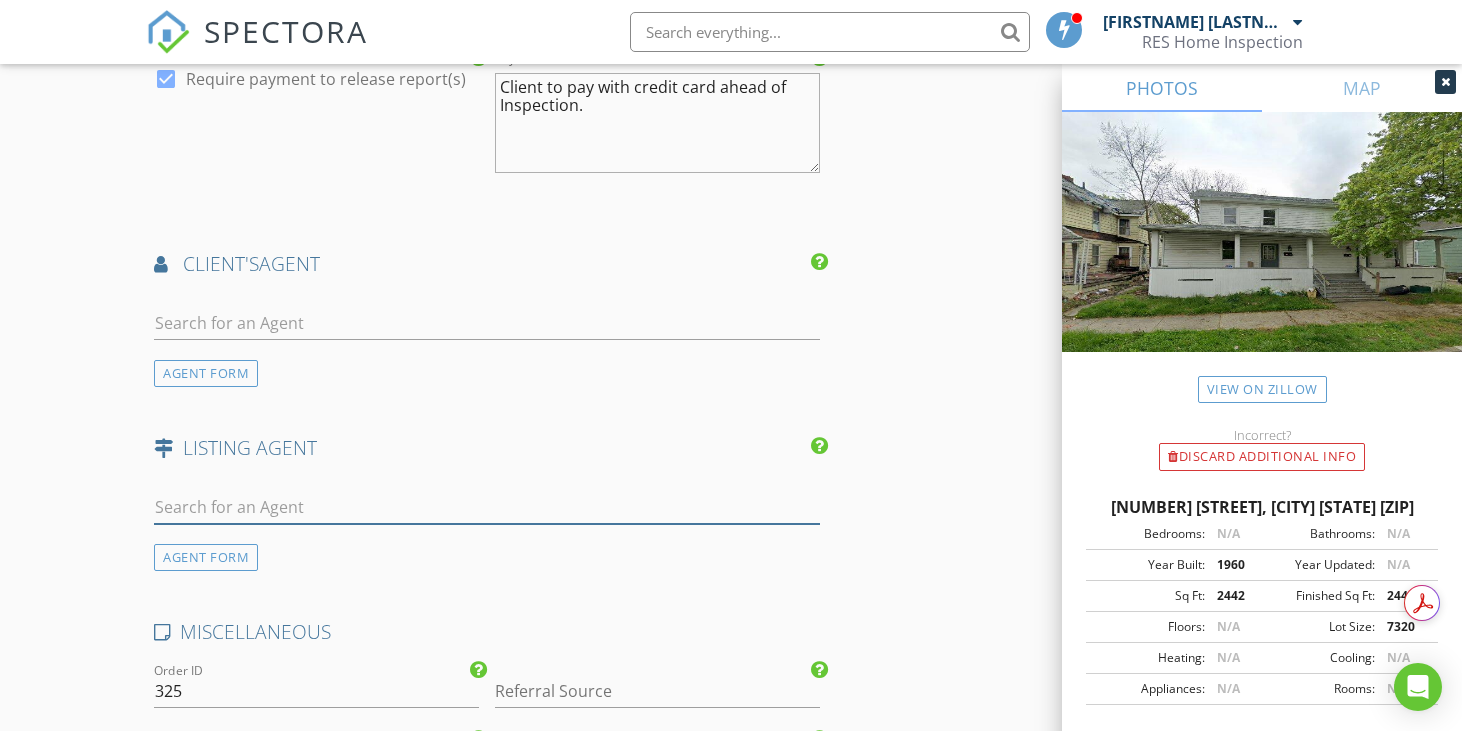 click at bounding box center [487, 507] 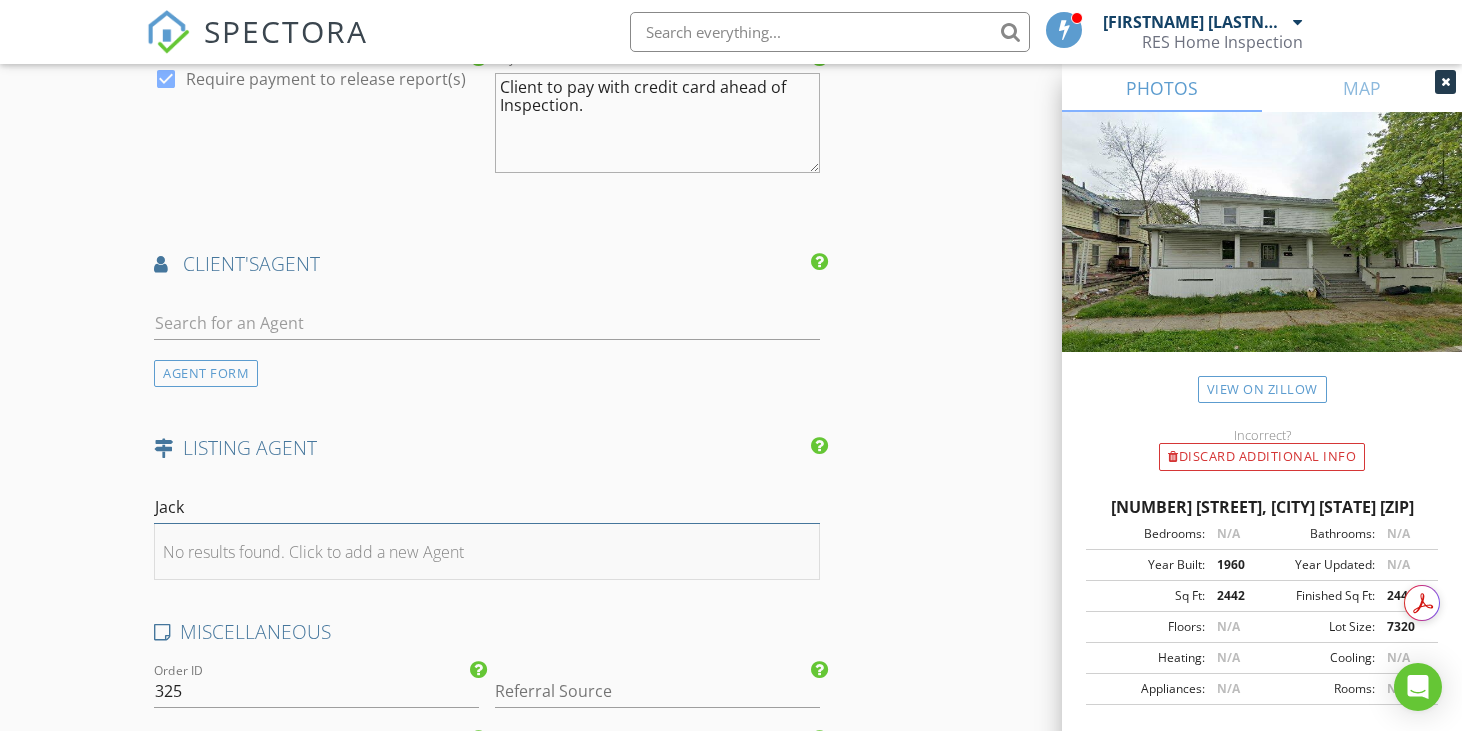 type on "Jack" 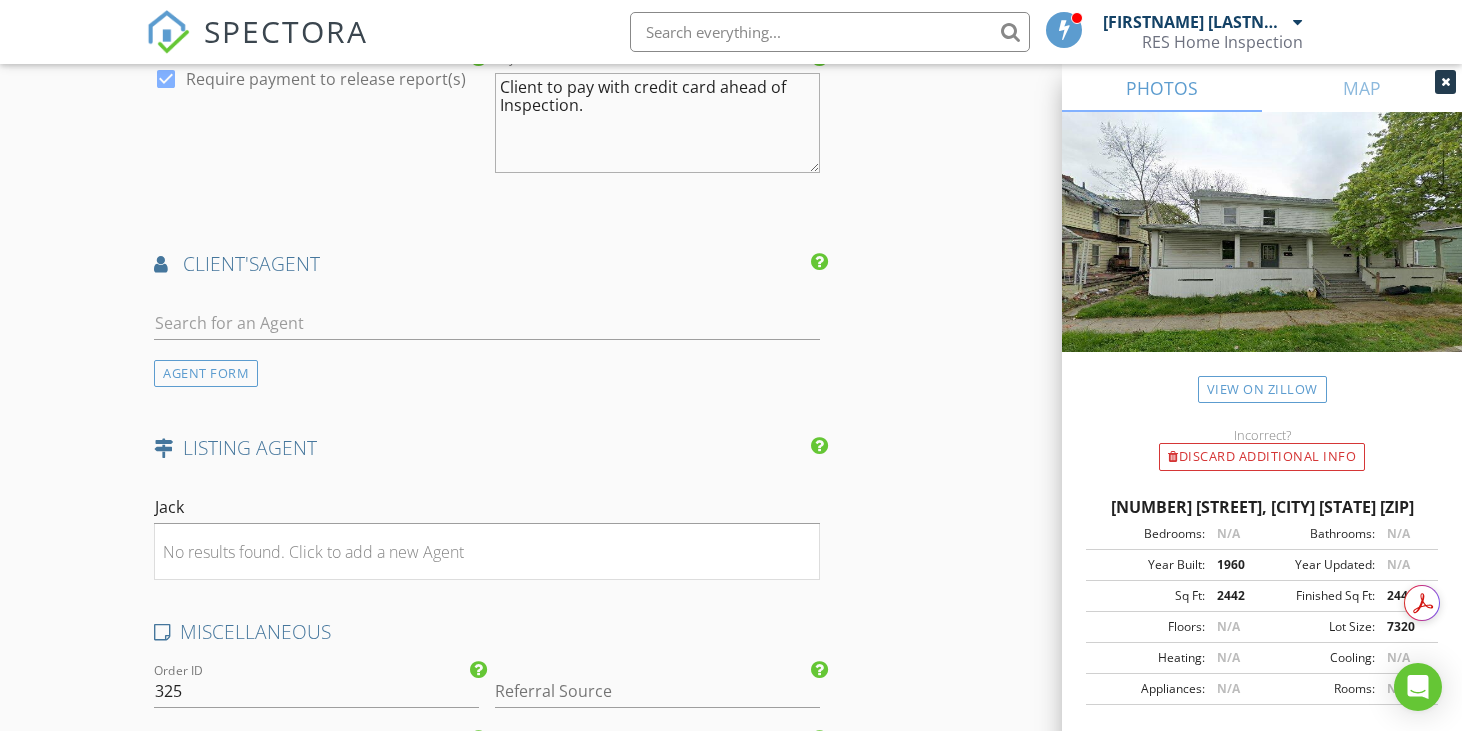 click on "No results found. Click to add a new Agent" at bounding box center [313, 552] 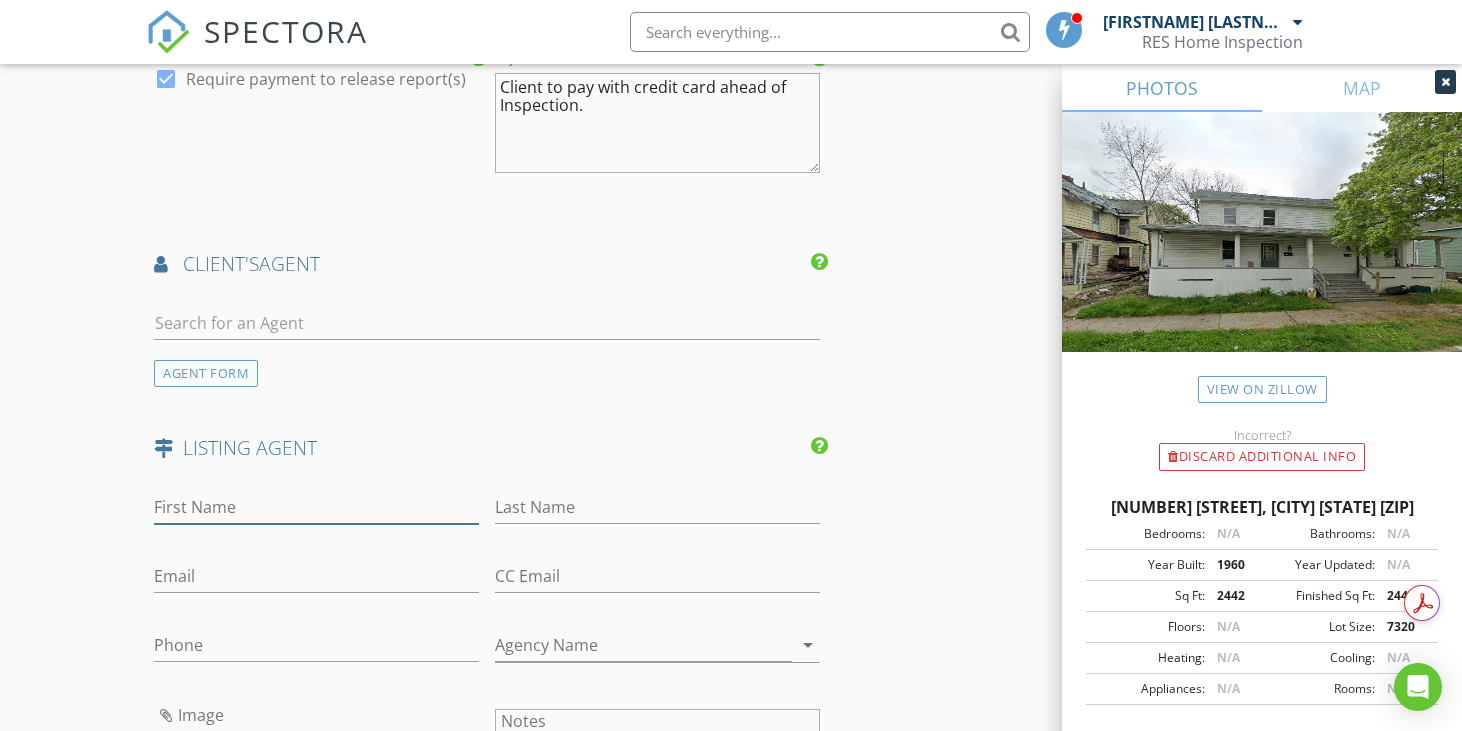 click on "First Name" at bounding box center (316, 507) 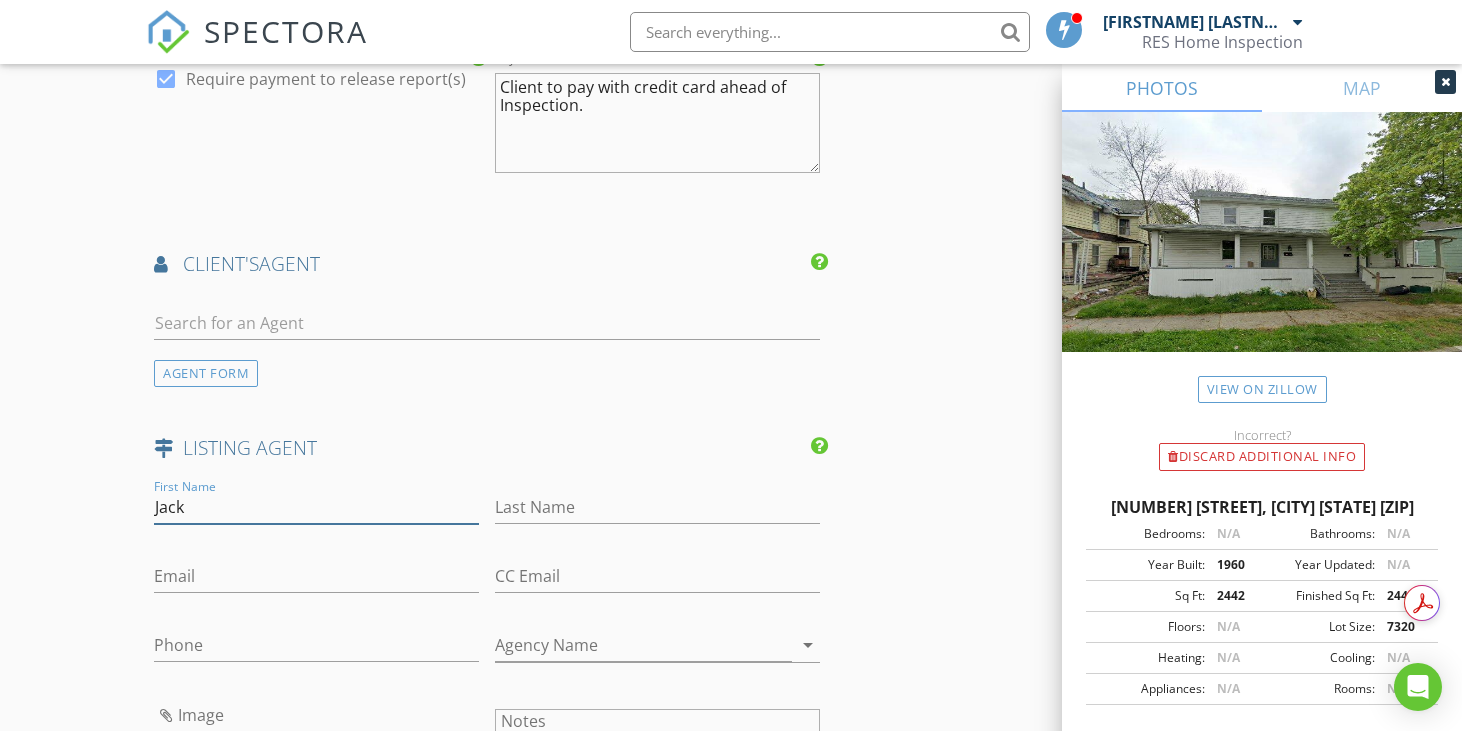 type on "Jack" 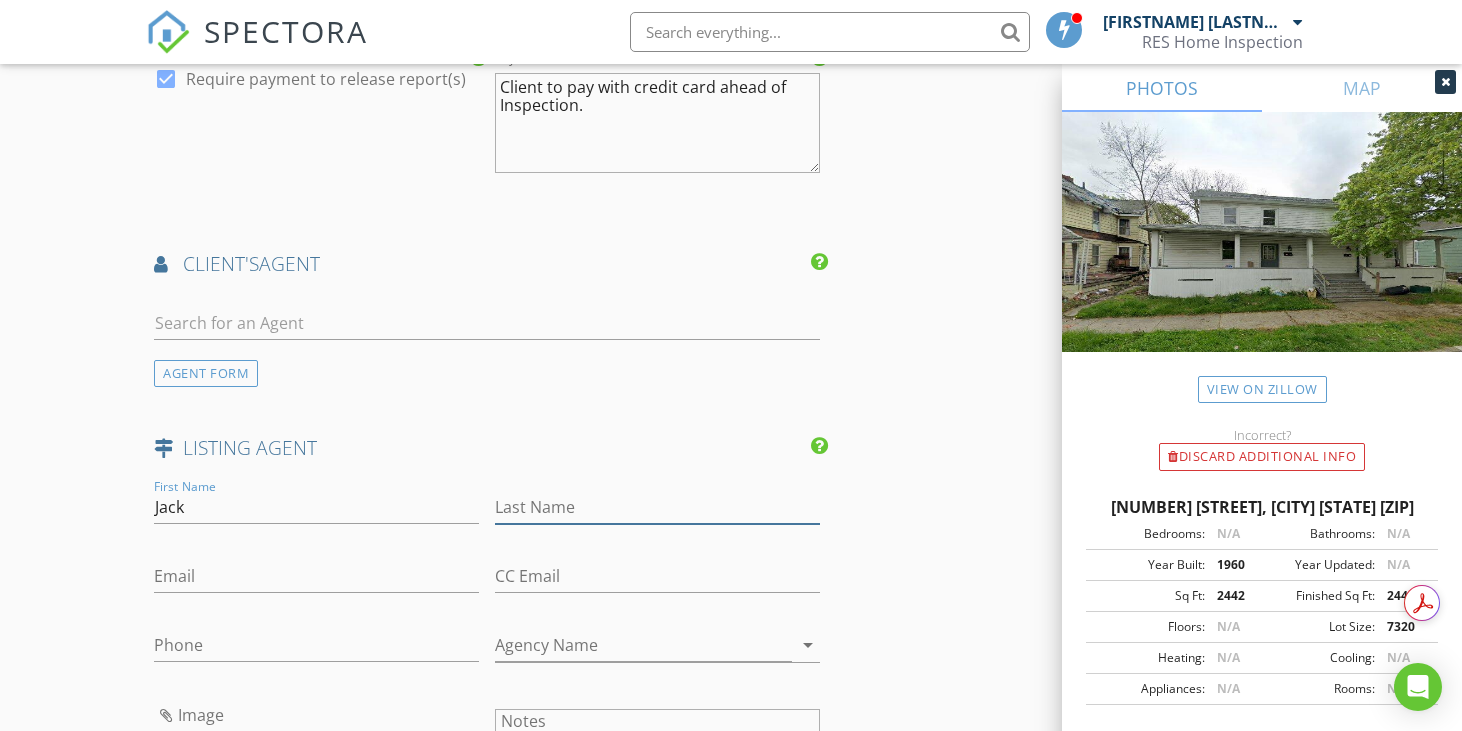 click on "Last Name" at bounding box center [657, 507] 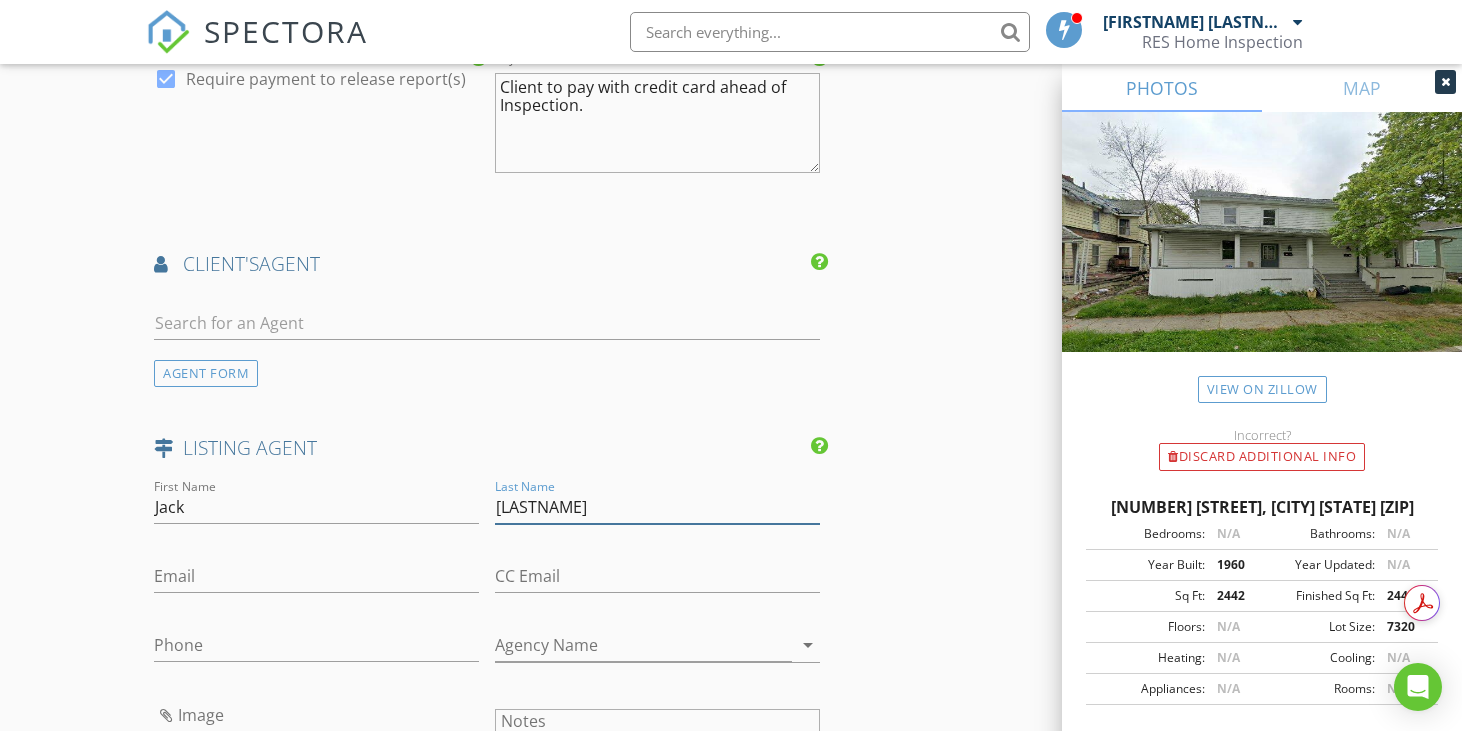 type on "[LASTNAME]" 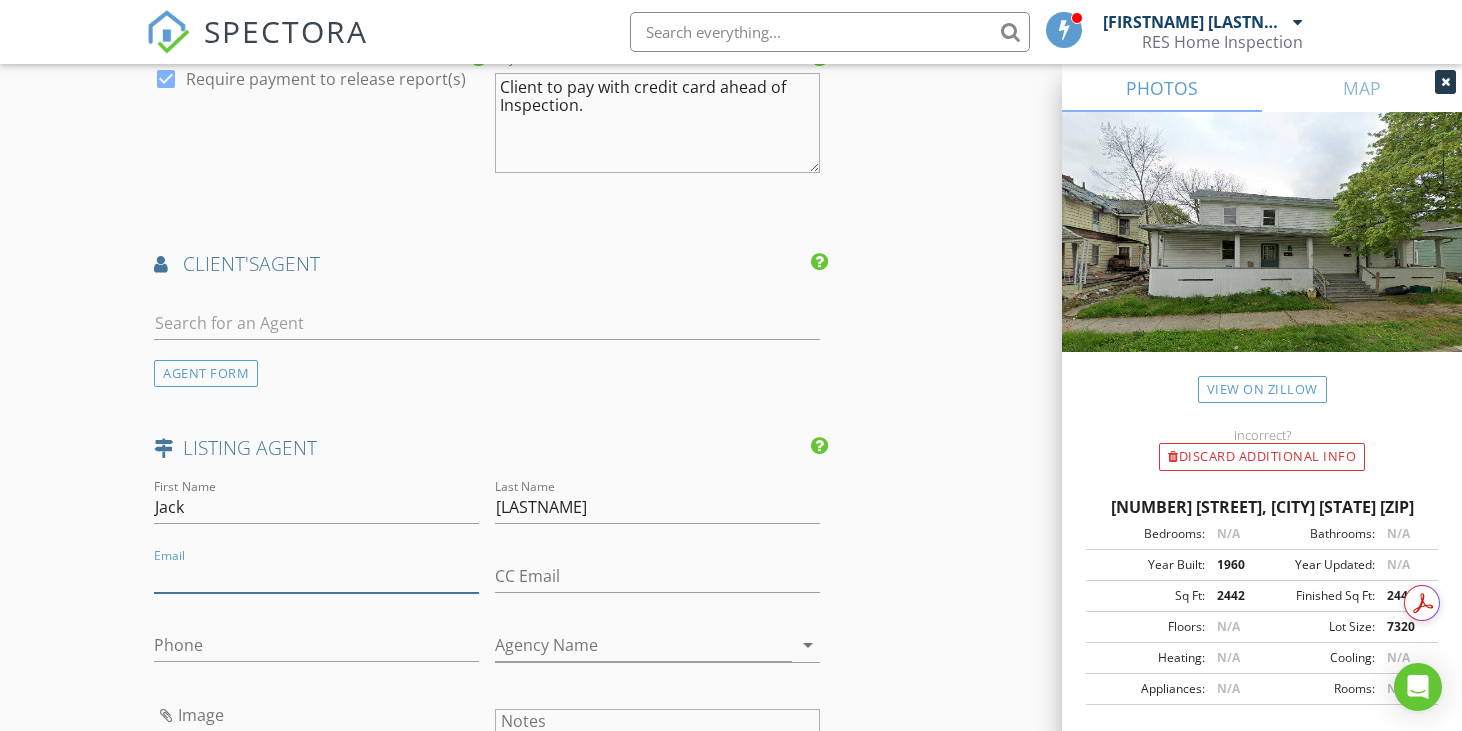click on "Email" at bounding box center (316, 576) 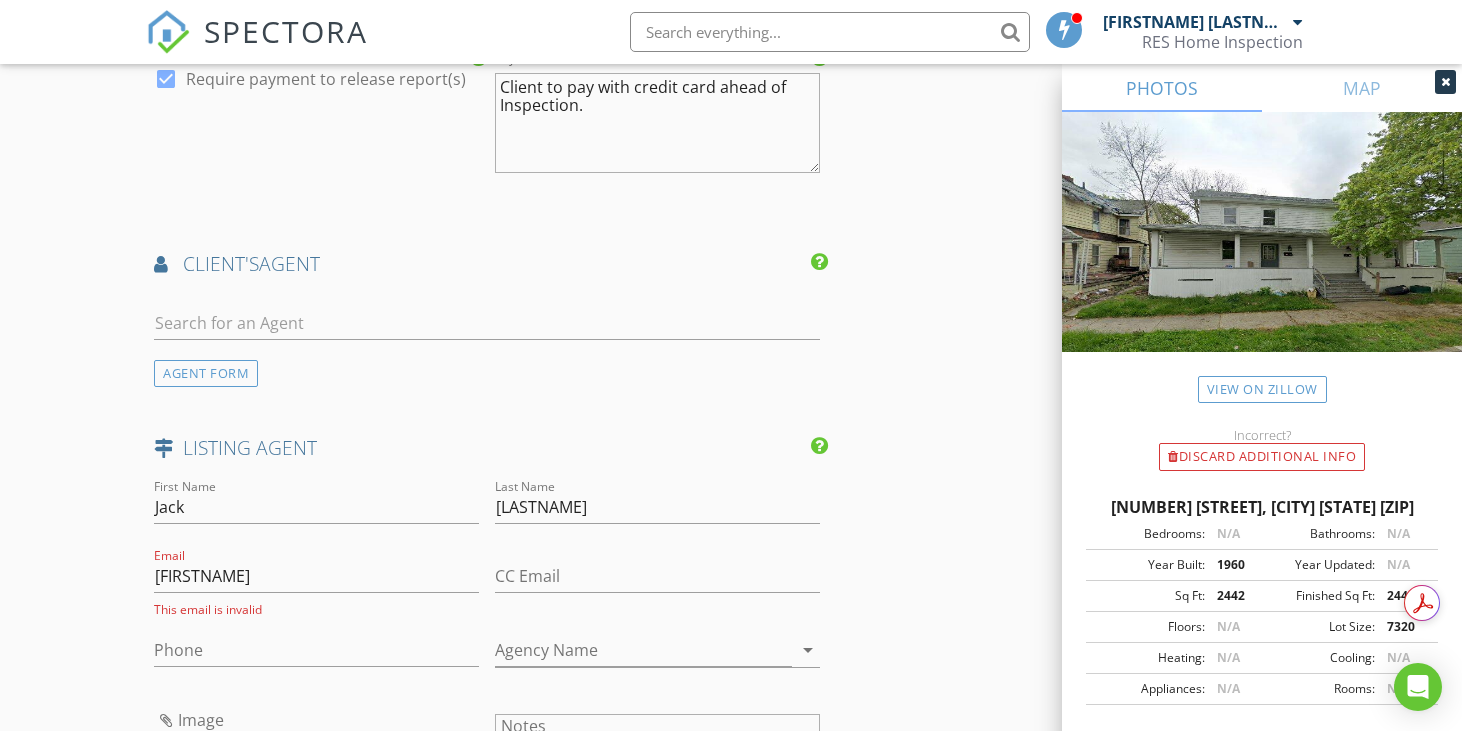 click on "Image" at bounding box center [316, 766] 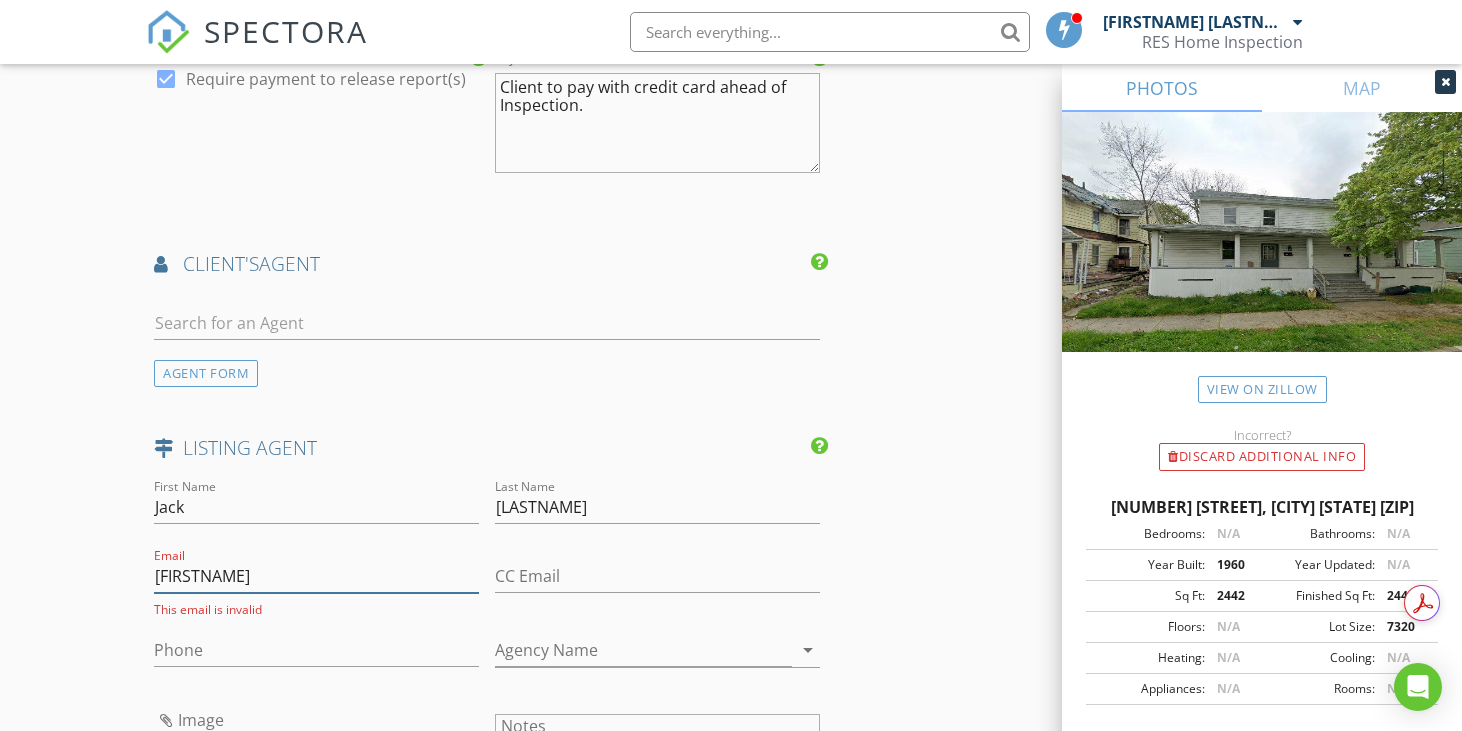 click on "[FIRSTNAME]" at bounding box center (316, 576) 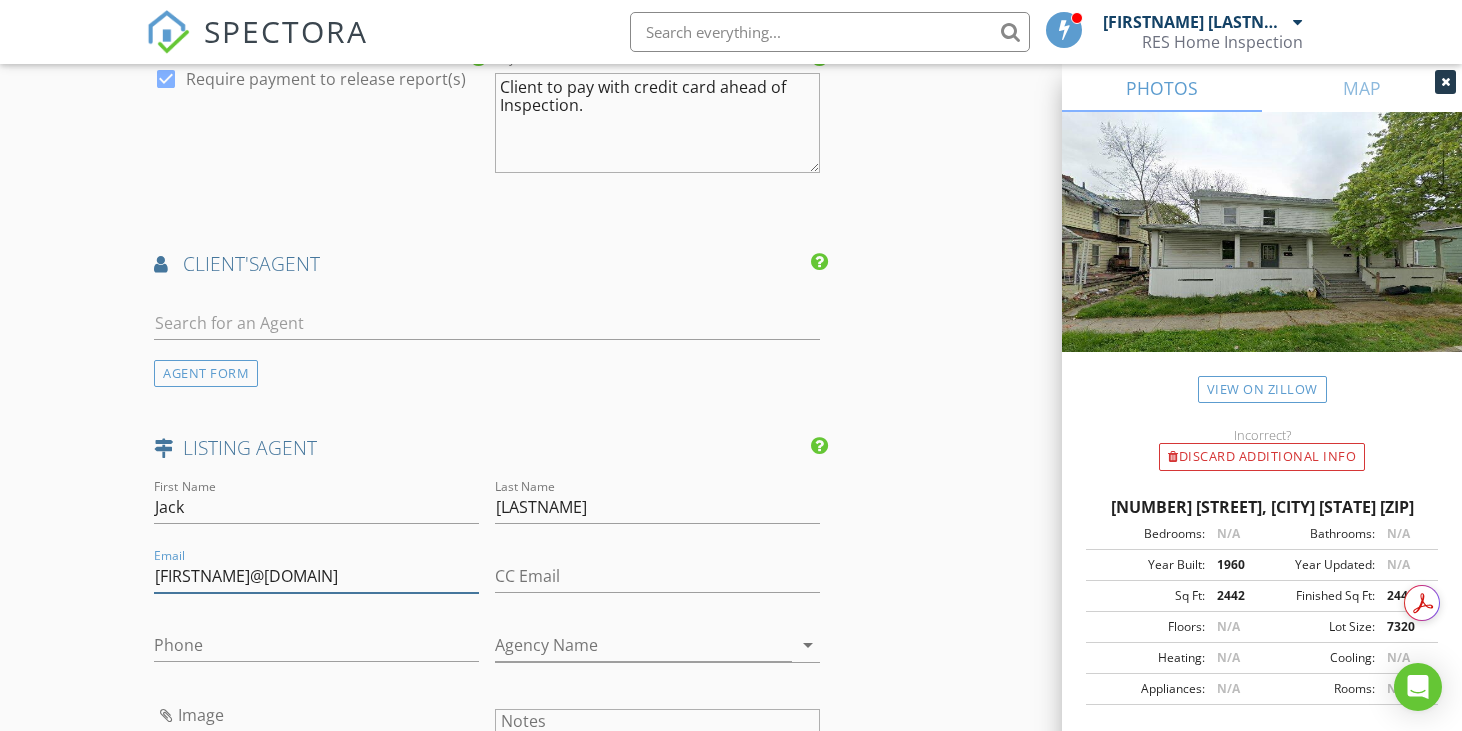 type on "[FIRSTNAME]@[DOMAIN]" 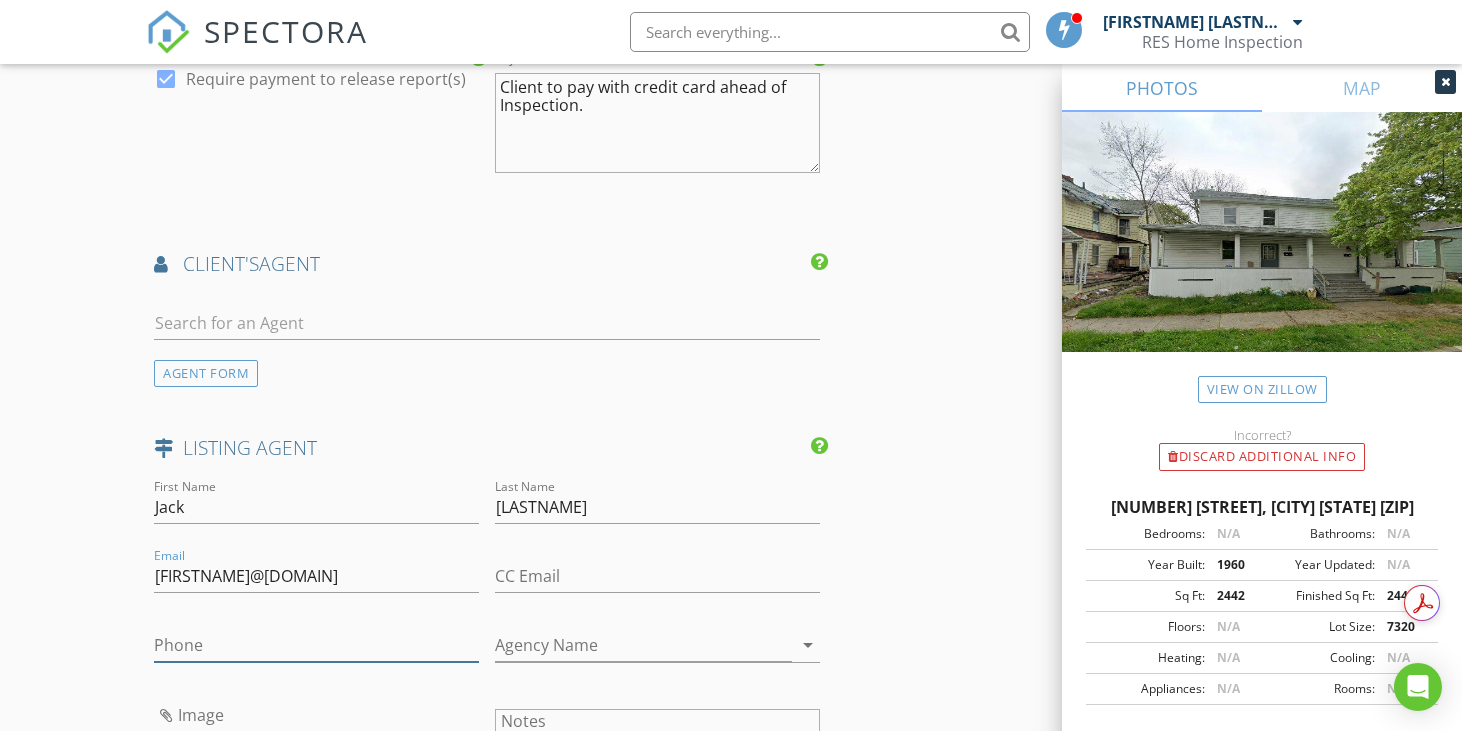 click on "Phone" at bounding box center (316, 645) 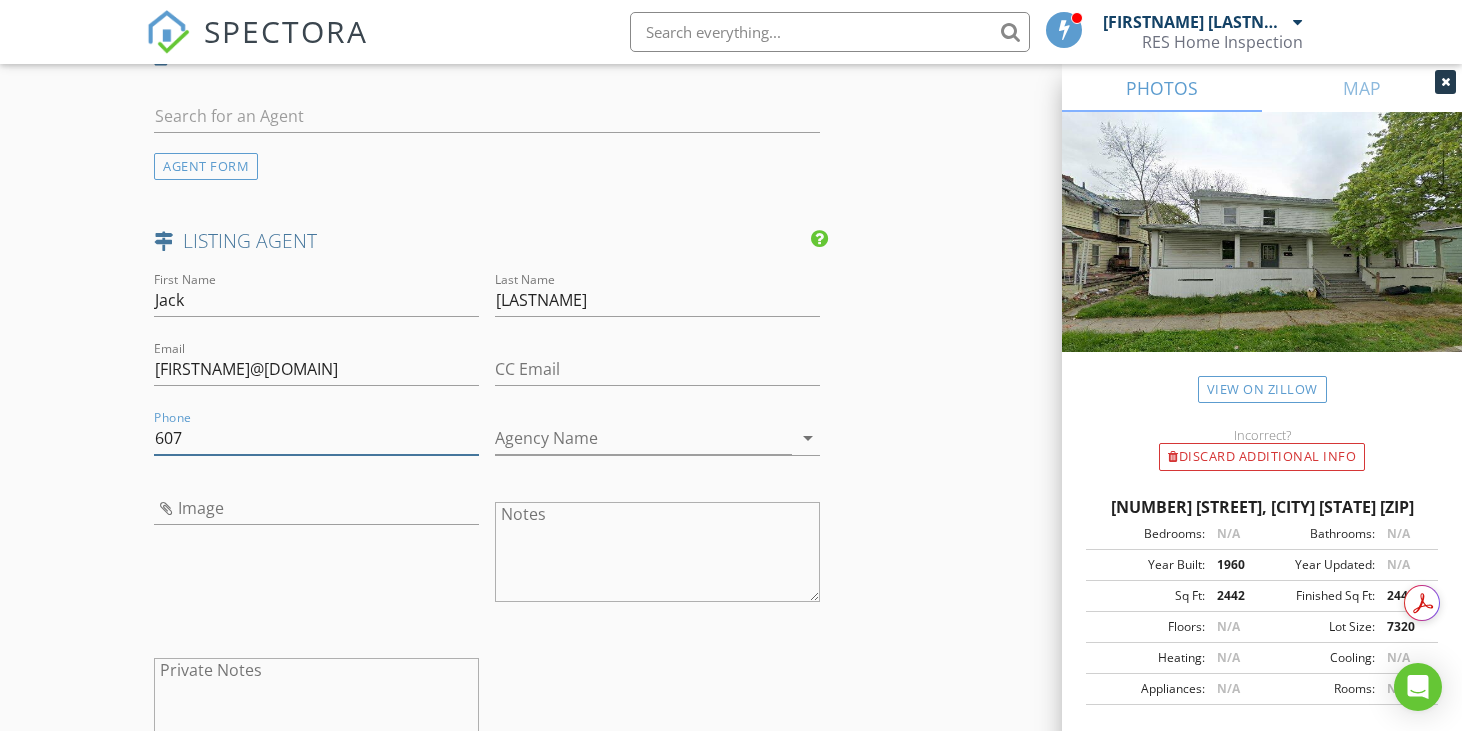 scroll, scrollTop: 2800, scrollLeft: 0, axis: vertical 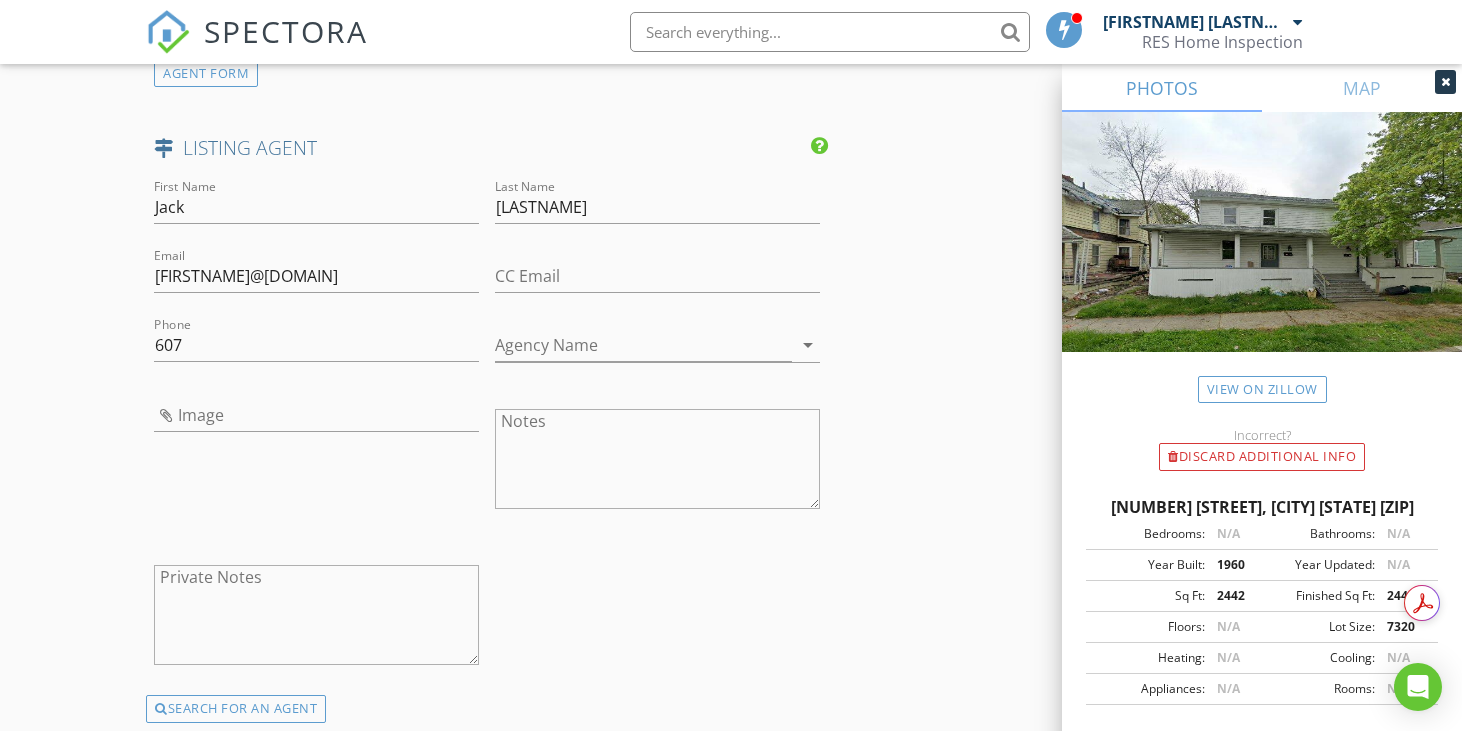 click on "First Name [FIRSTNAME]   Last Name [LASTNAME]   Email [EMAIL]   CC Email   Phone [PHONE]   Agency Name arrow_drop_down       Image       Notes   Private Notes
SEARCH FOR AN AGENT" at bounding box center [487, 449] 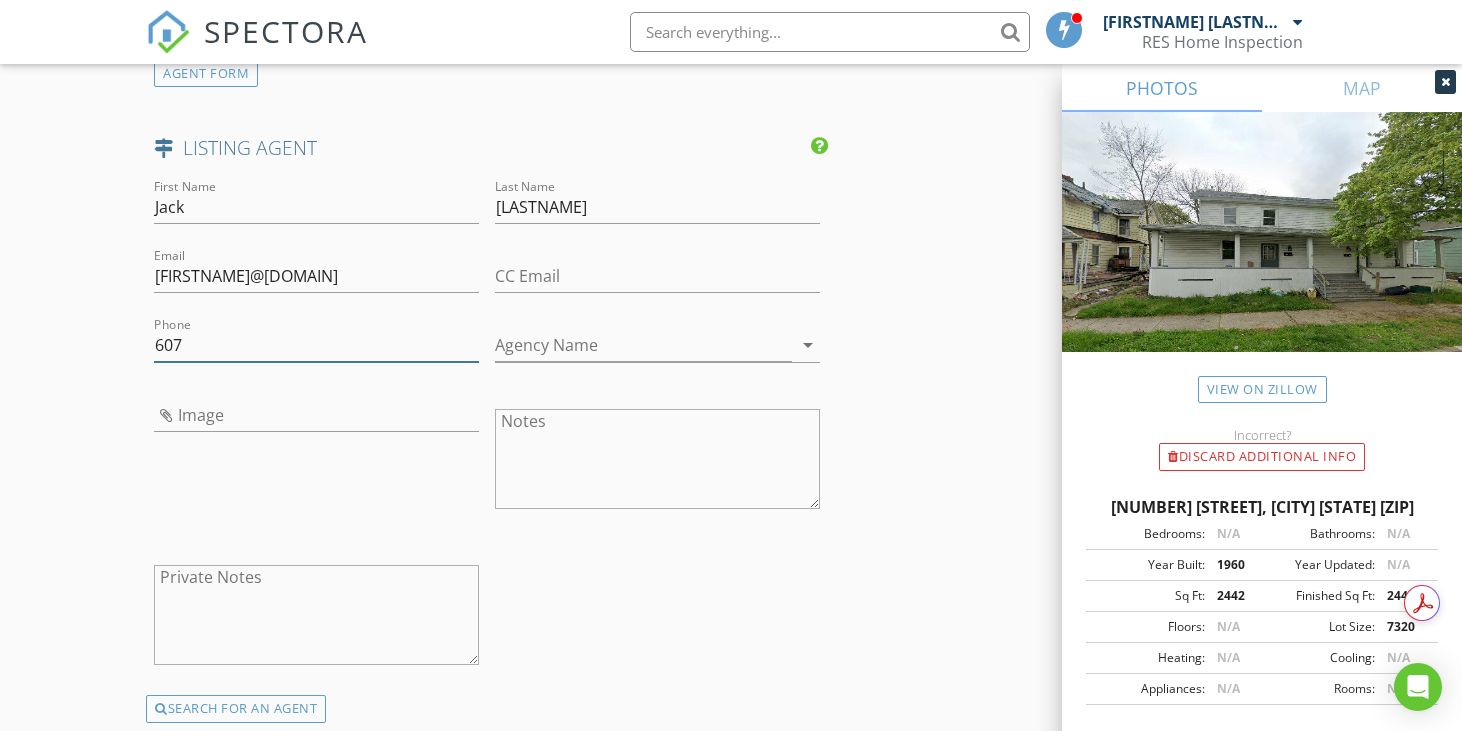 click on "607" at bounding box center [316, 345] 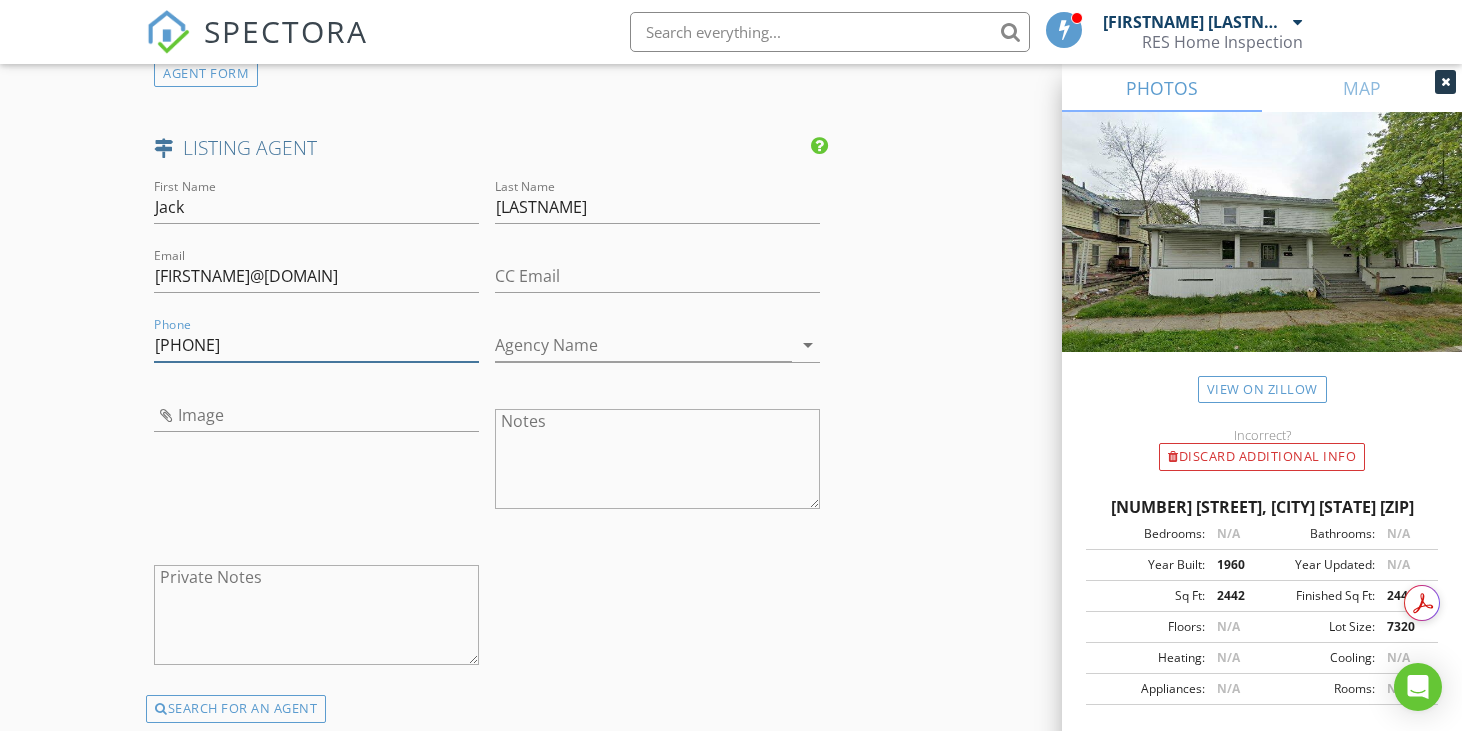 type on "[PHONE]" 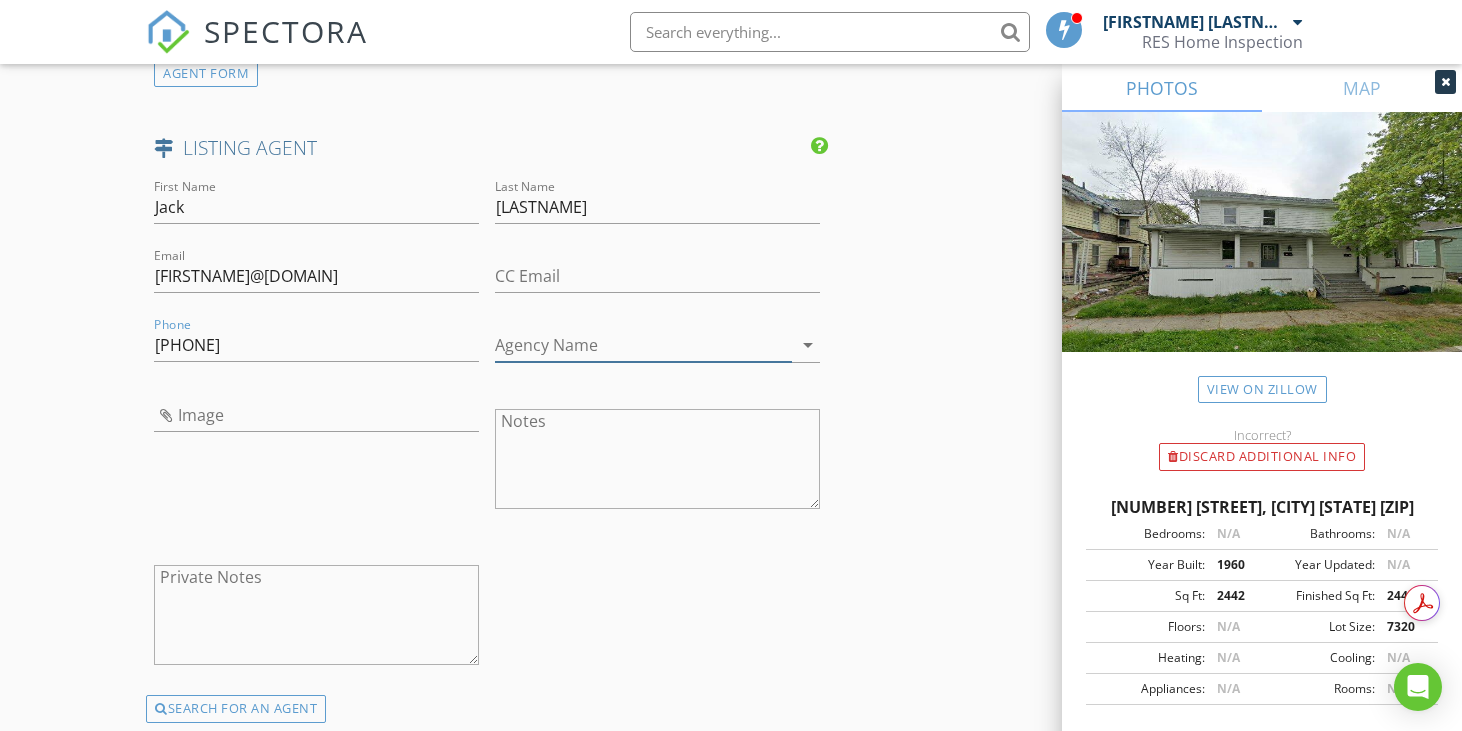 click on "Agency Name" at bounding box center (643, 345) 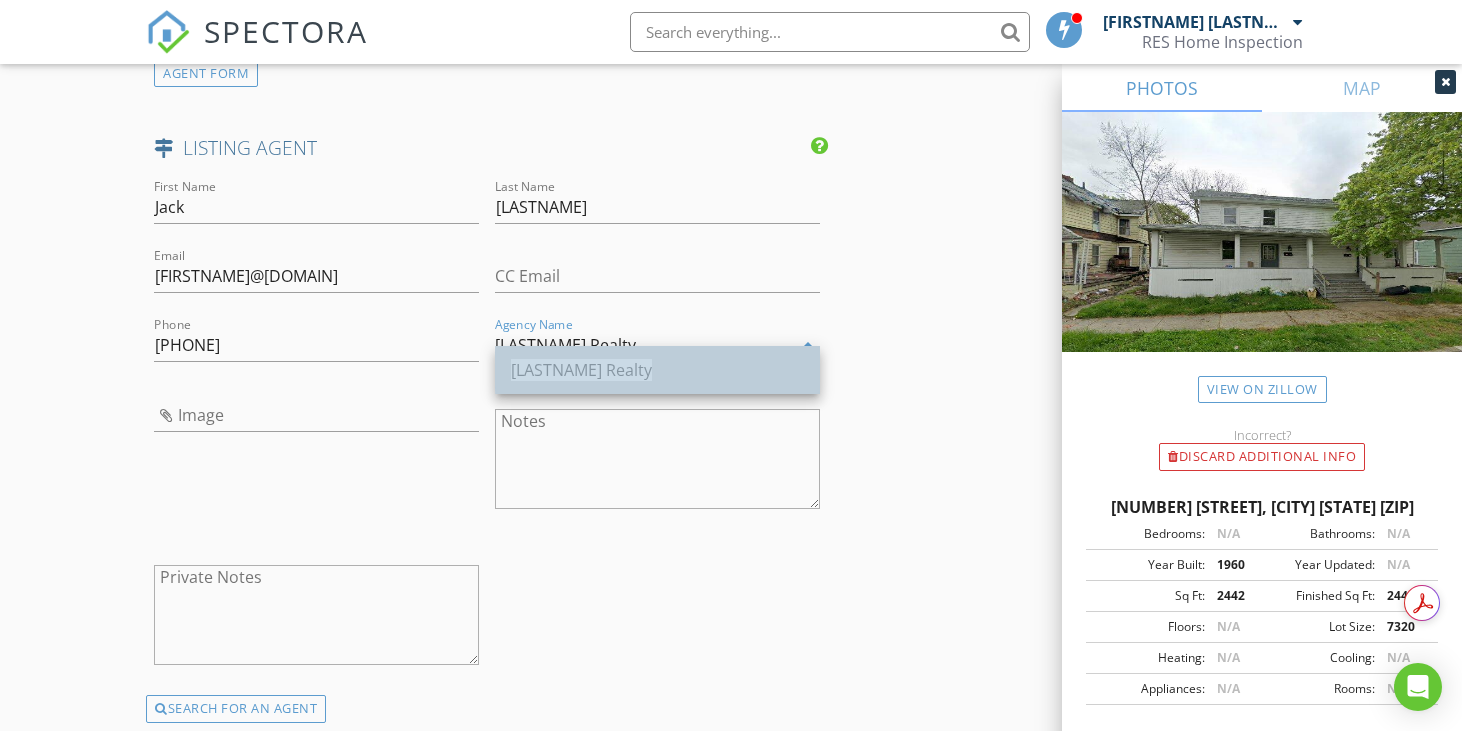 click on "[LASTNAME] Realty" at bounding box center [581, 370] 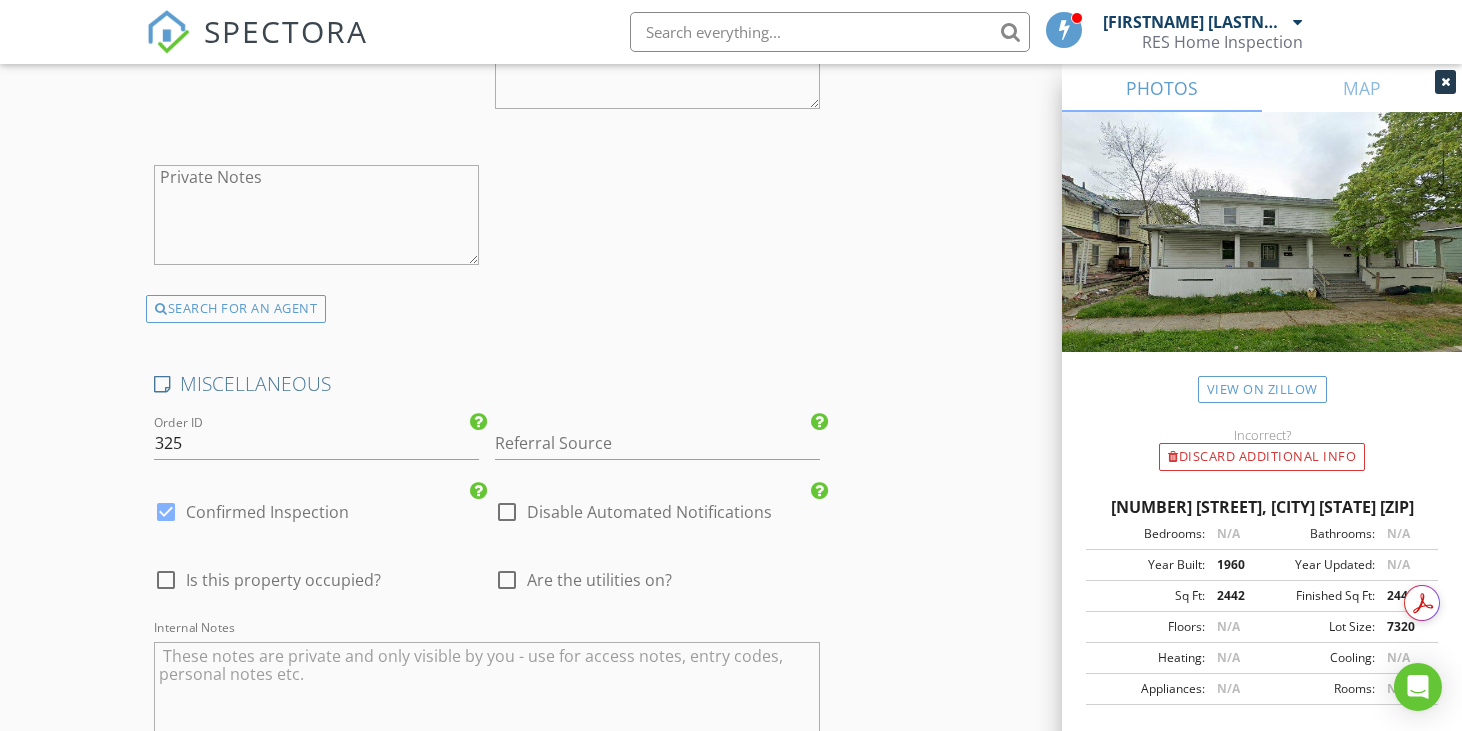 scroll, scrollTop: 3300, scrollLeft: 0, axis: vertical 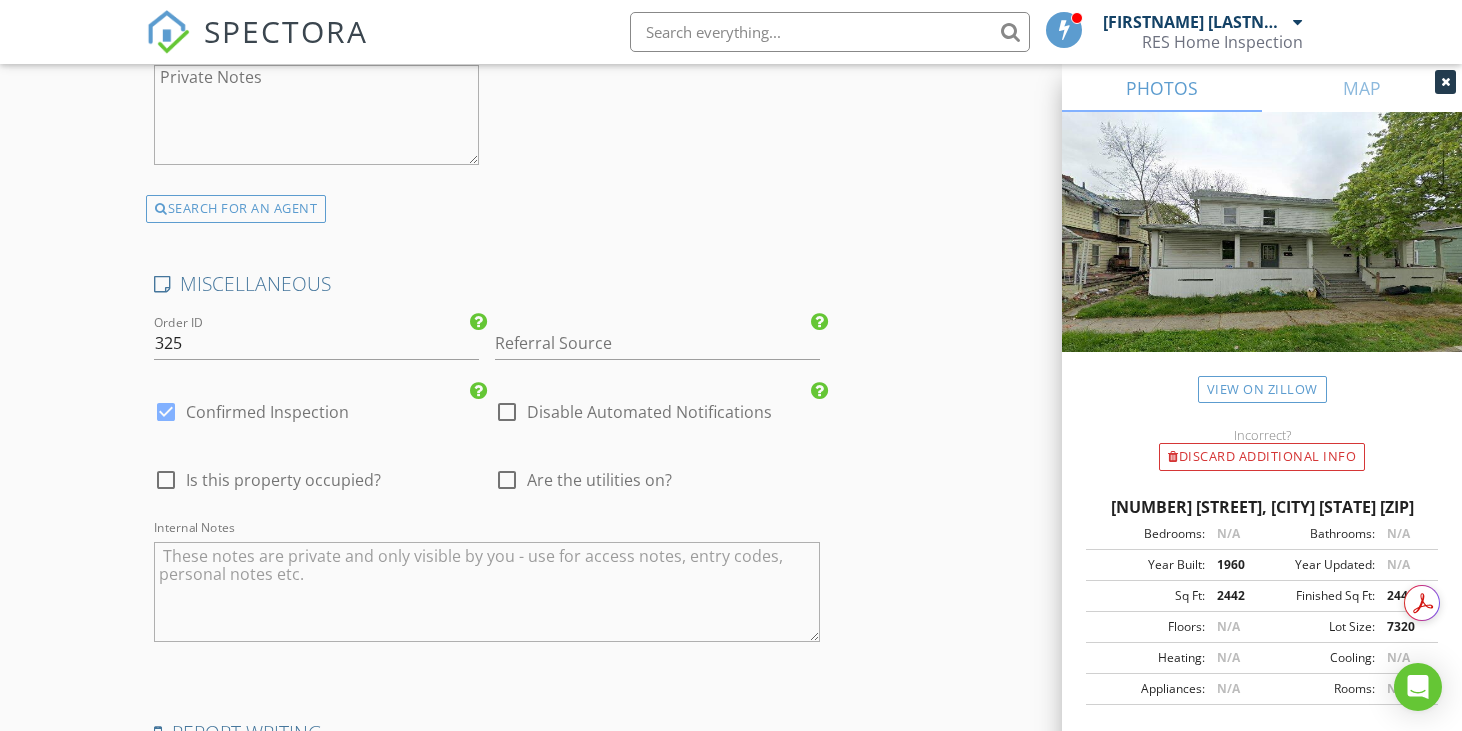 type on "[LASTNAME] Realty" 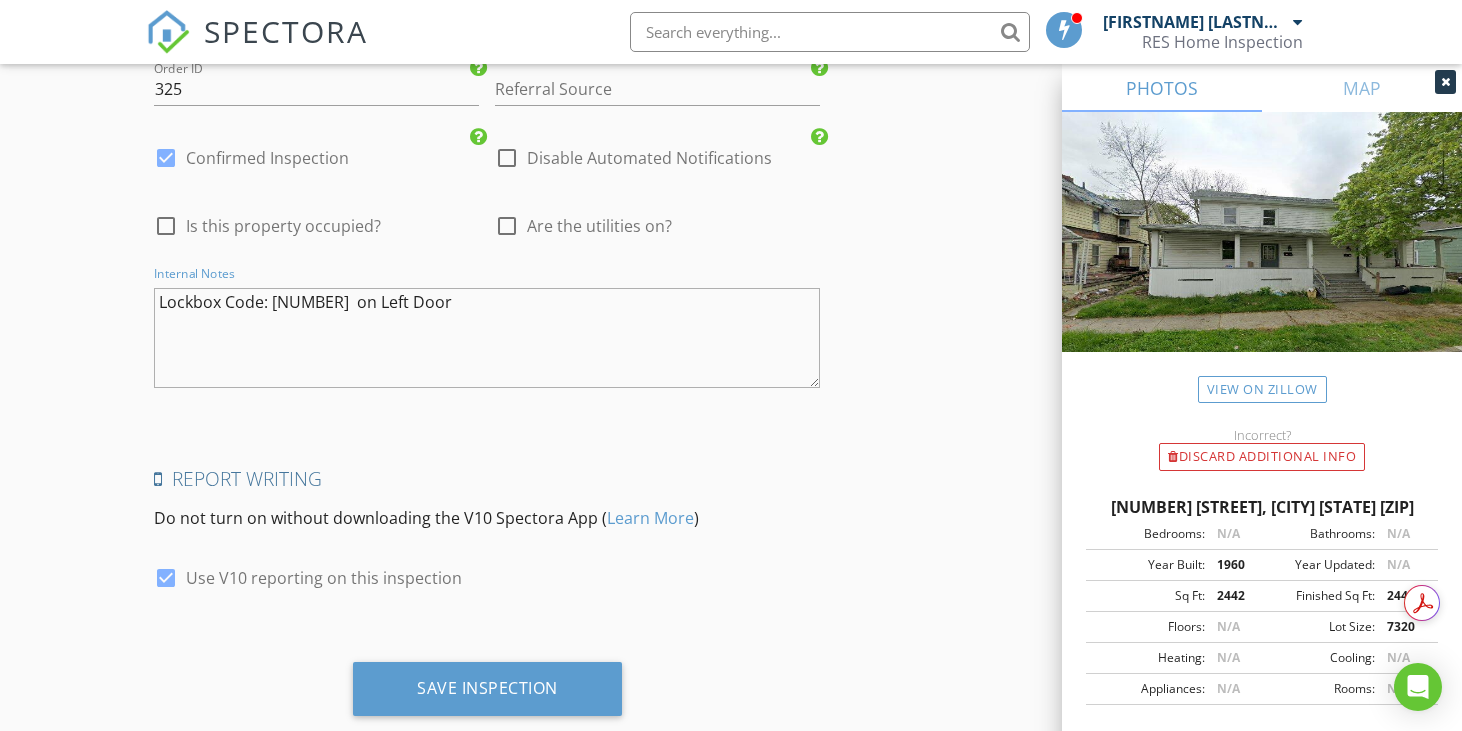 scroll, scrollTop: 3584, scrollLeft: 0, axis: vertical 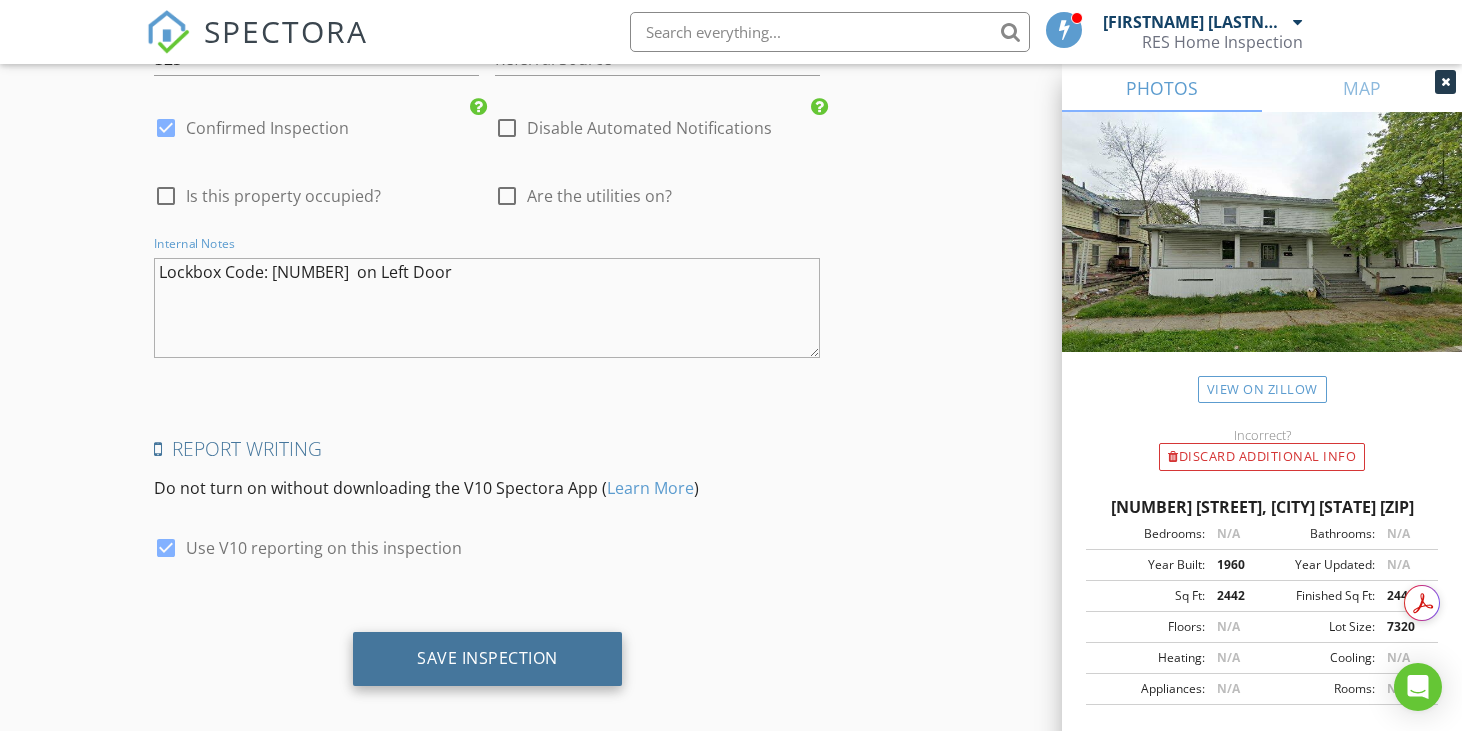 type on "Lockbox Code: [NUMBER]  on Left Door" 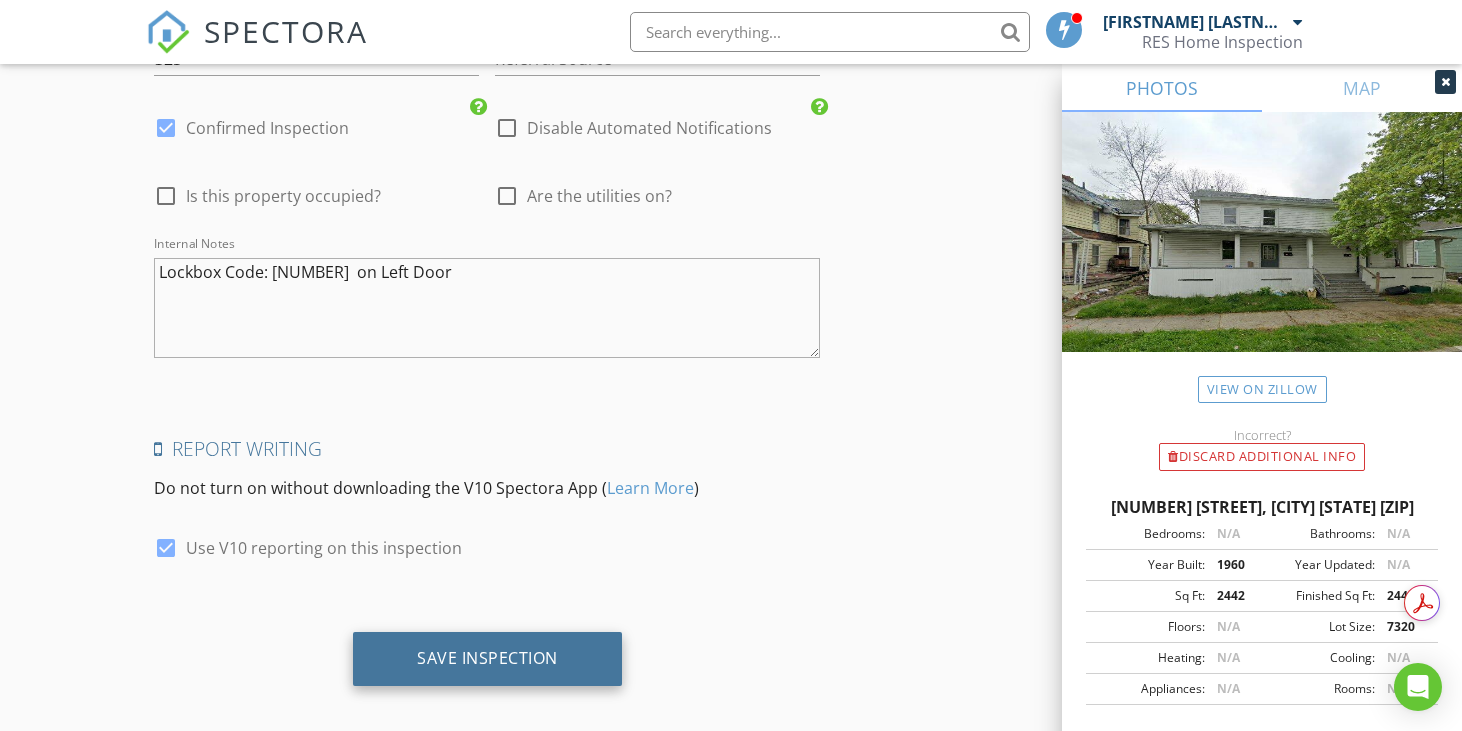 click on "Save Inspection" at bounding box center [487, 658] 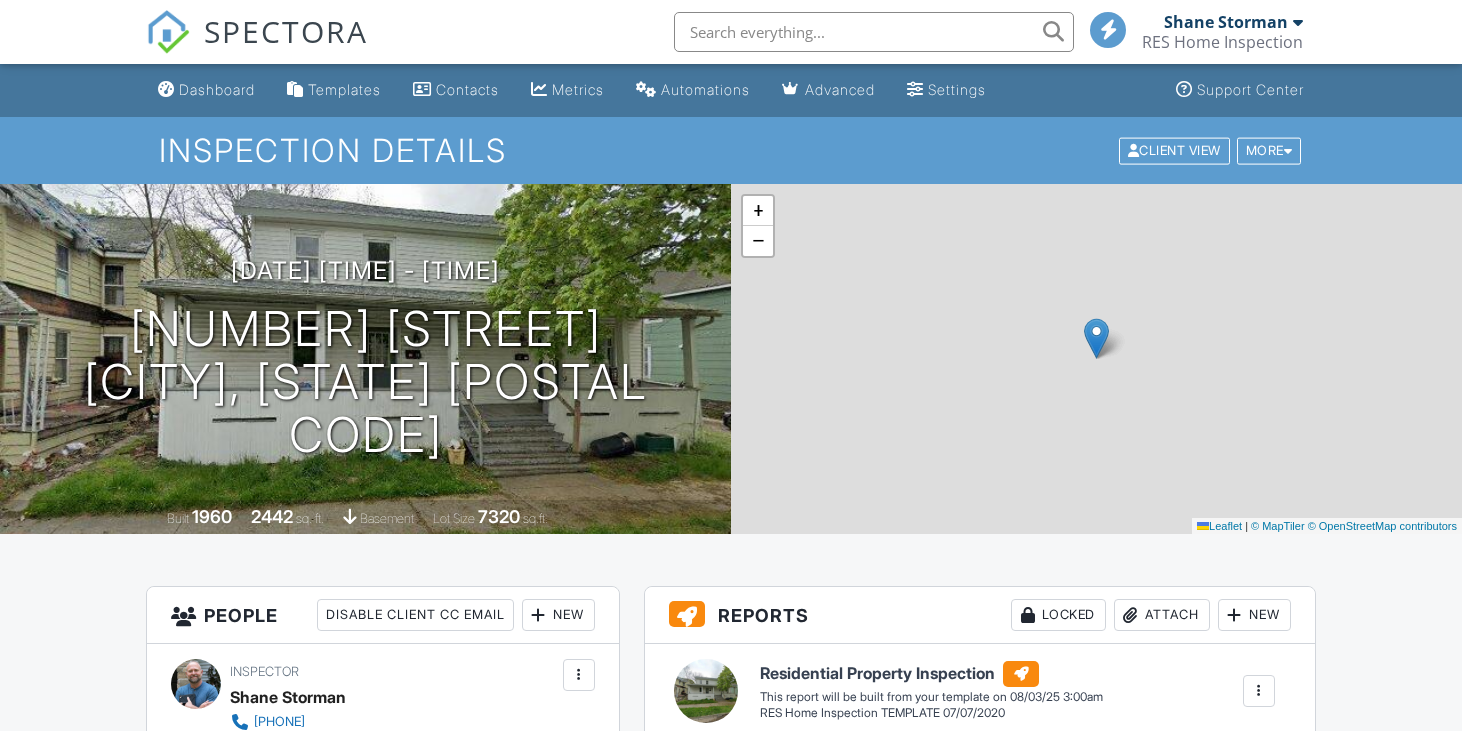 scroll, scrollTop: 0, scrollLeft: 0, axis: both 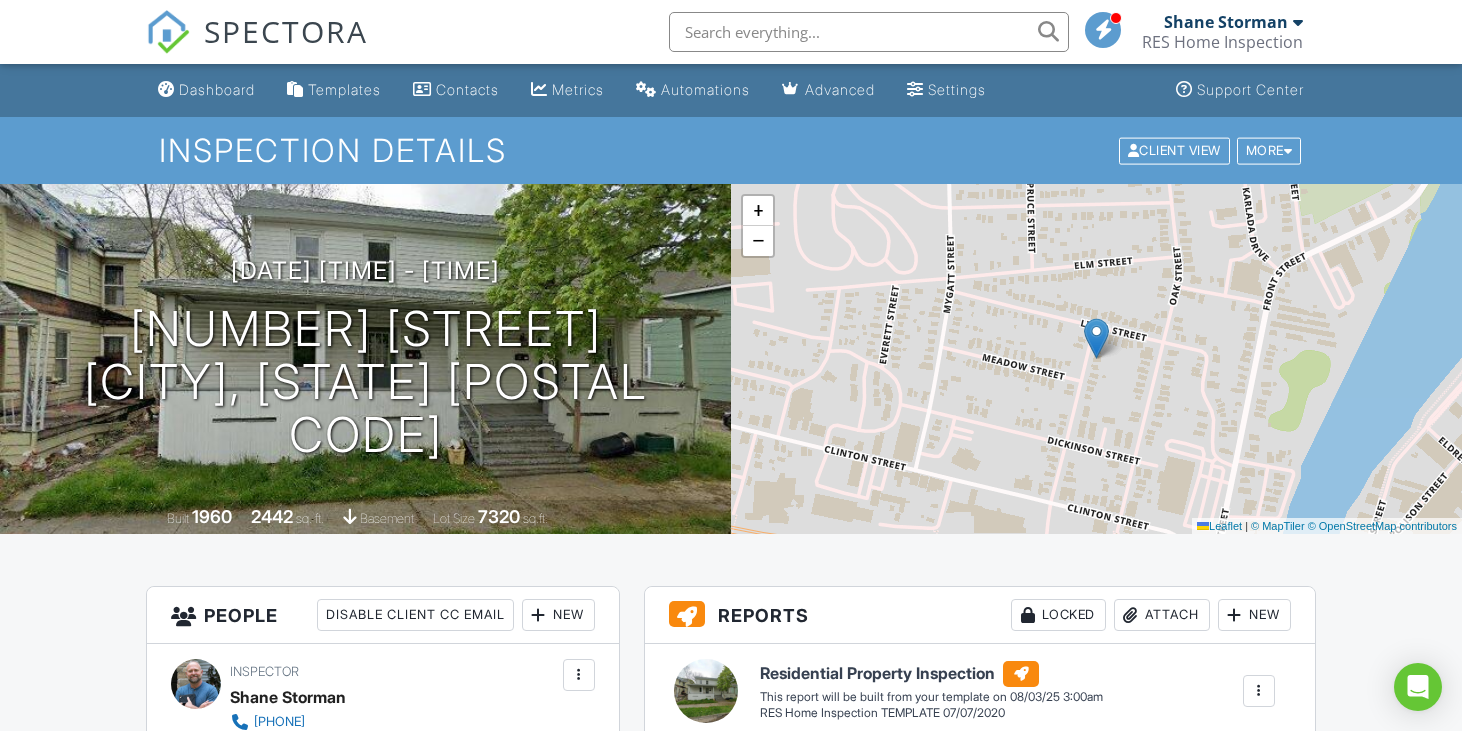 click on "Dashboard" at bounding box center (217, 89) 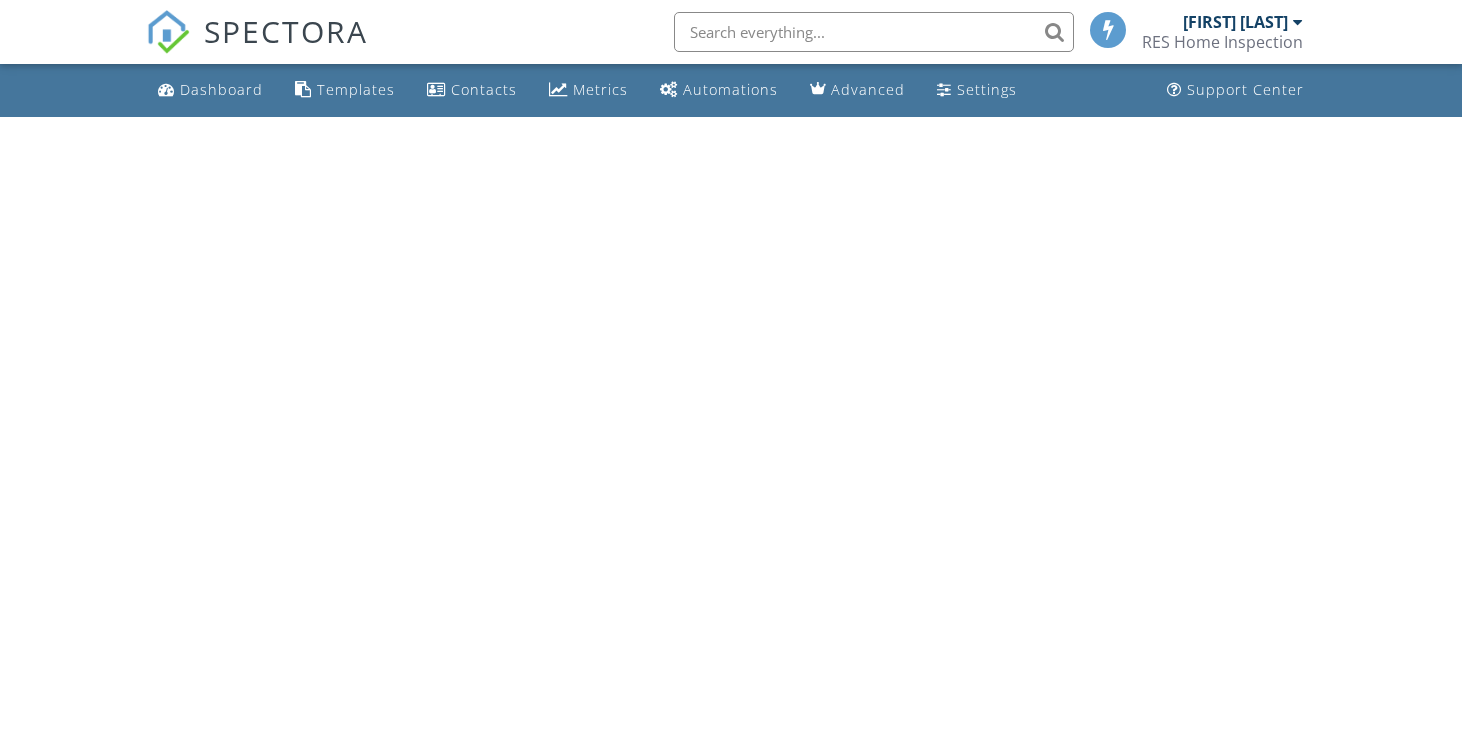 scroll, scrollTop: 0, scrollLeft: 0, axis: both 